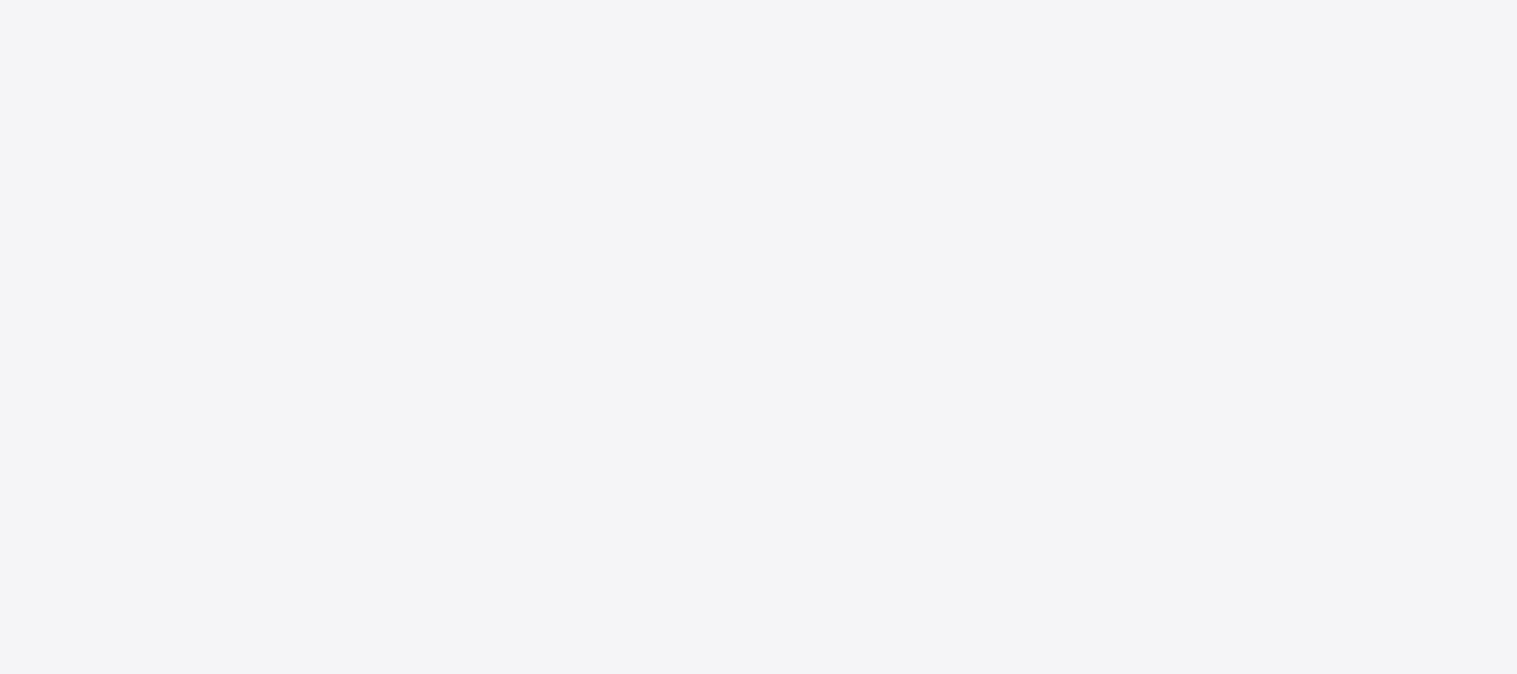 scroll, scrollTop: 0, scrollLeft: 0, axis: both 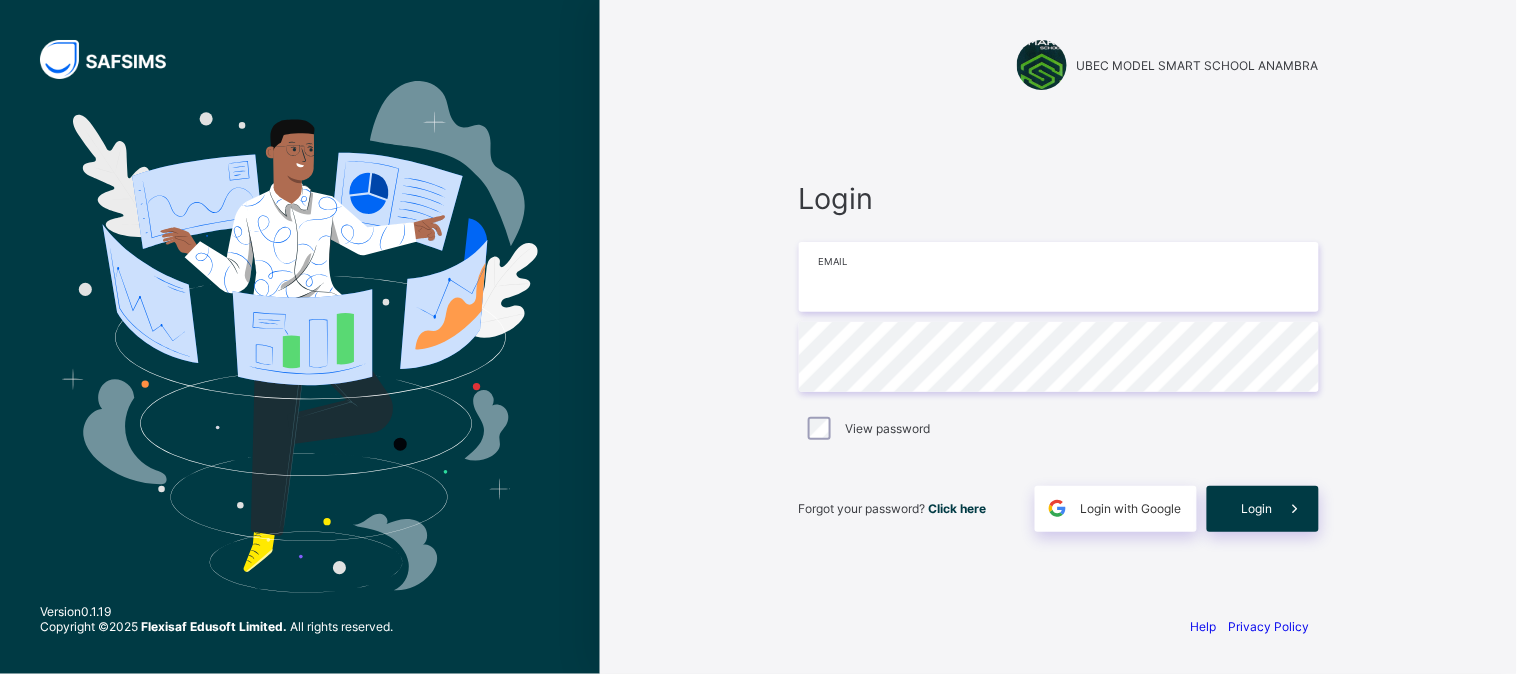click at bounding box center [1059, 277] 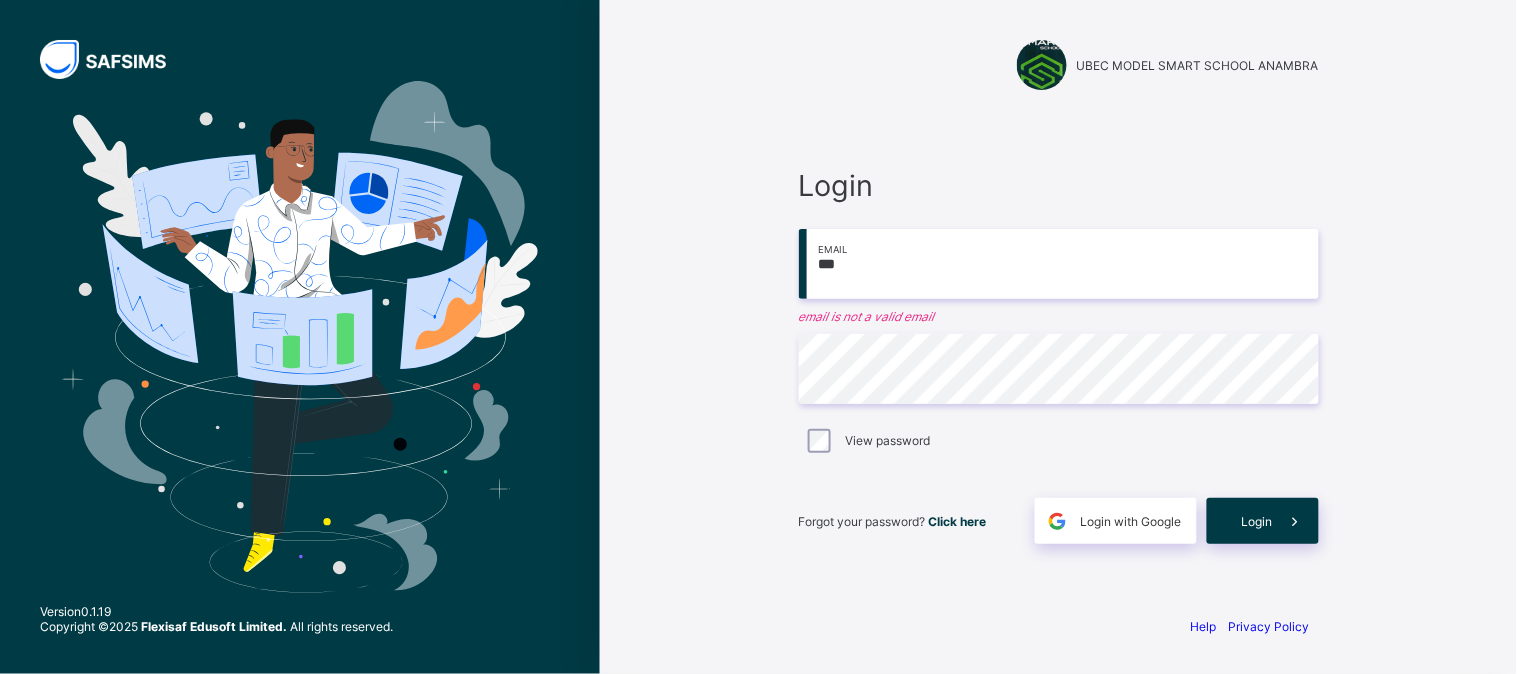 type on "**********" 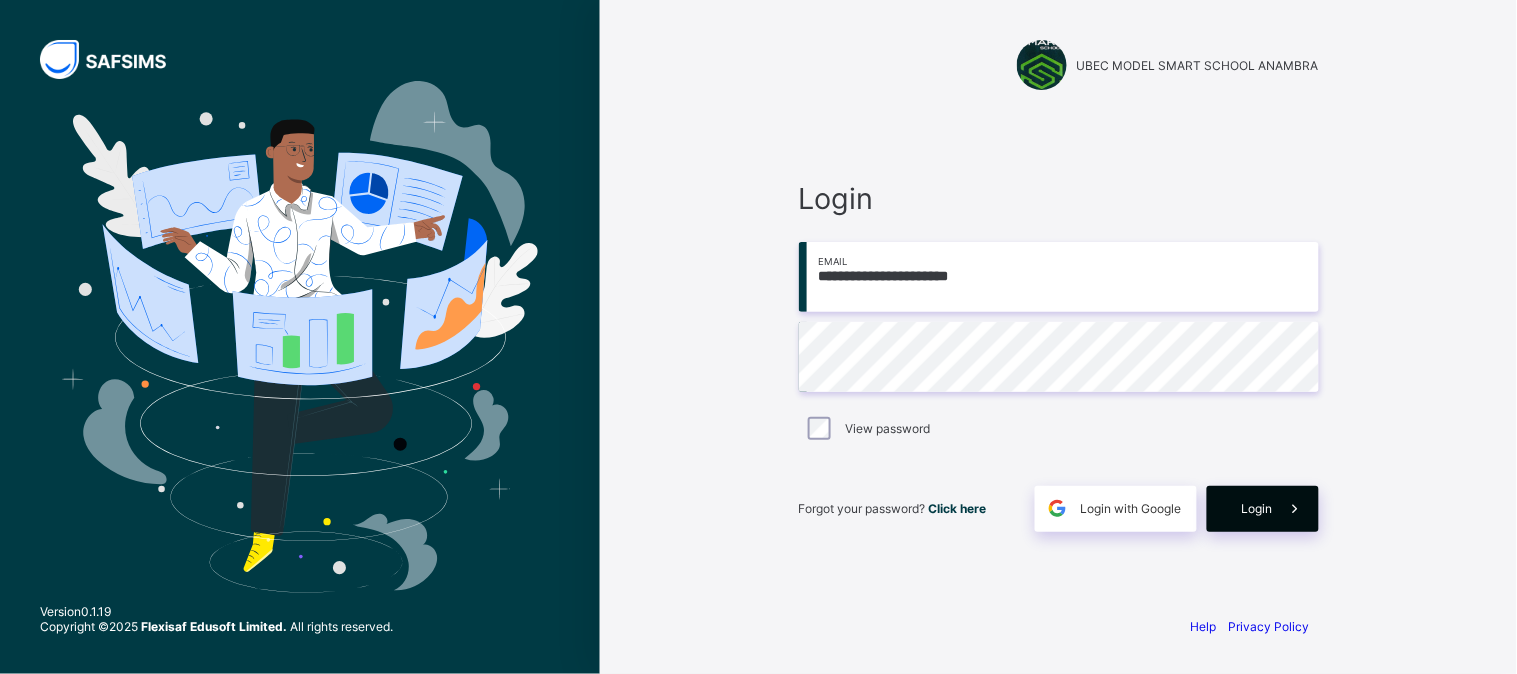 click on "Login" at bounding box center (1263, 509) 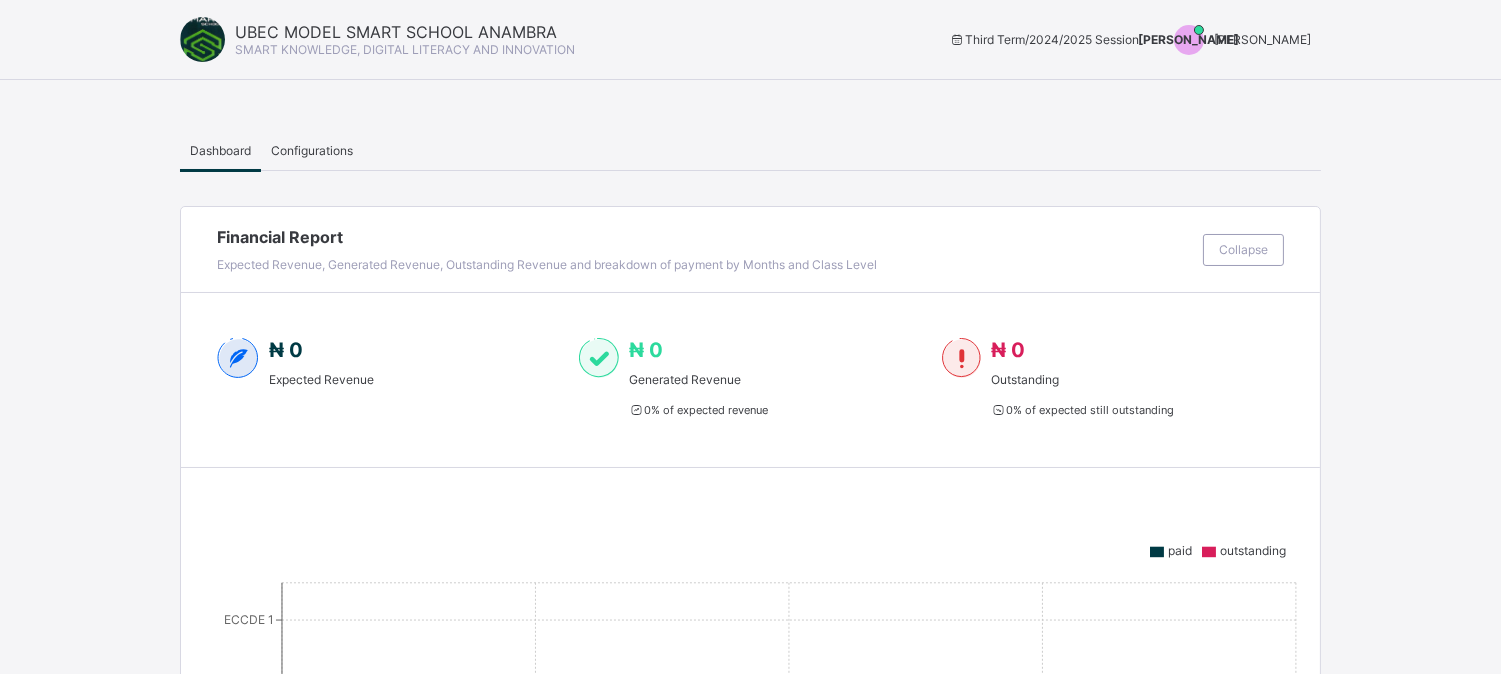 click on "[PERSON_NAME]" at bounding box center [1262, 39] 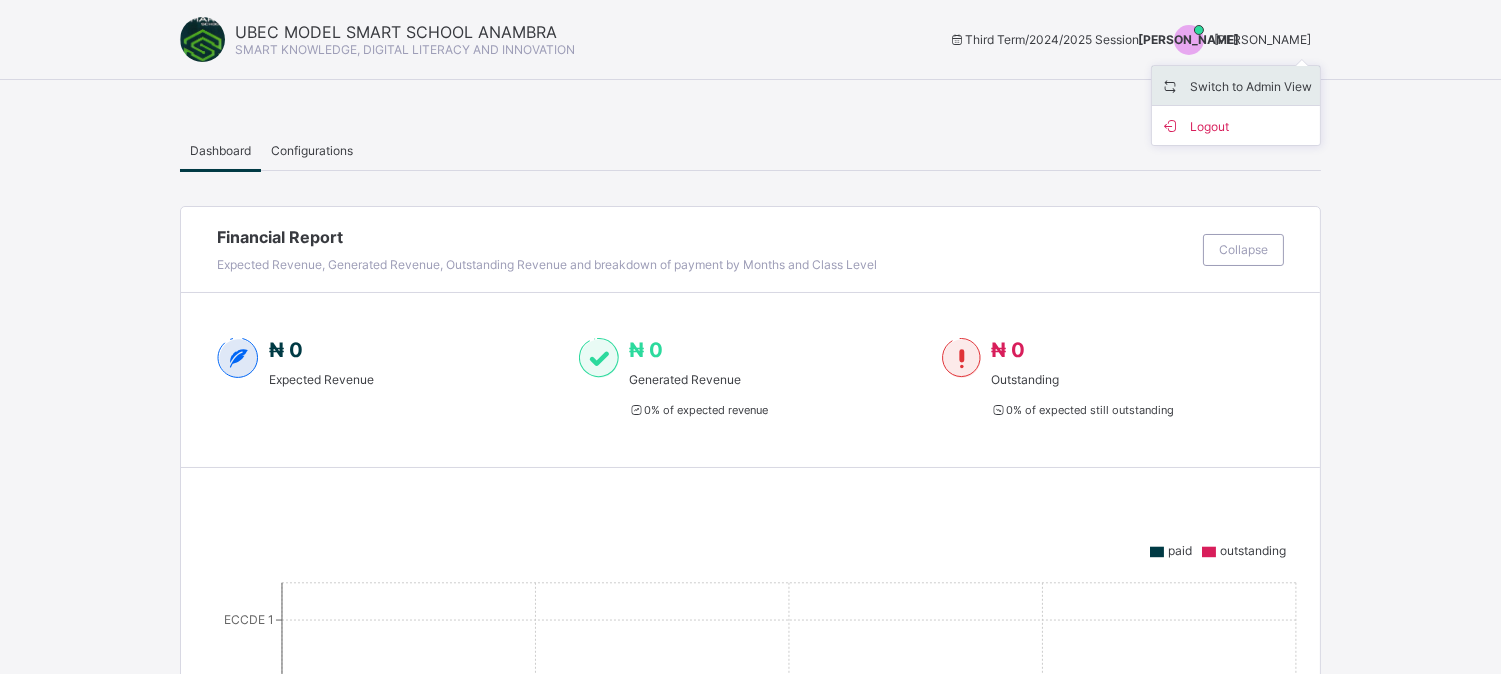 click on "Switch to Admin View" at bounding box center (1236, 85) 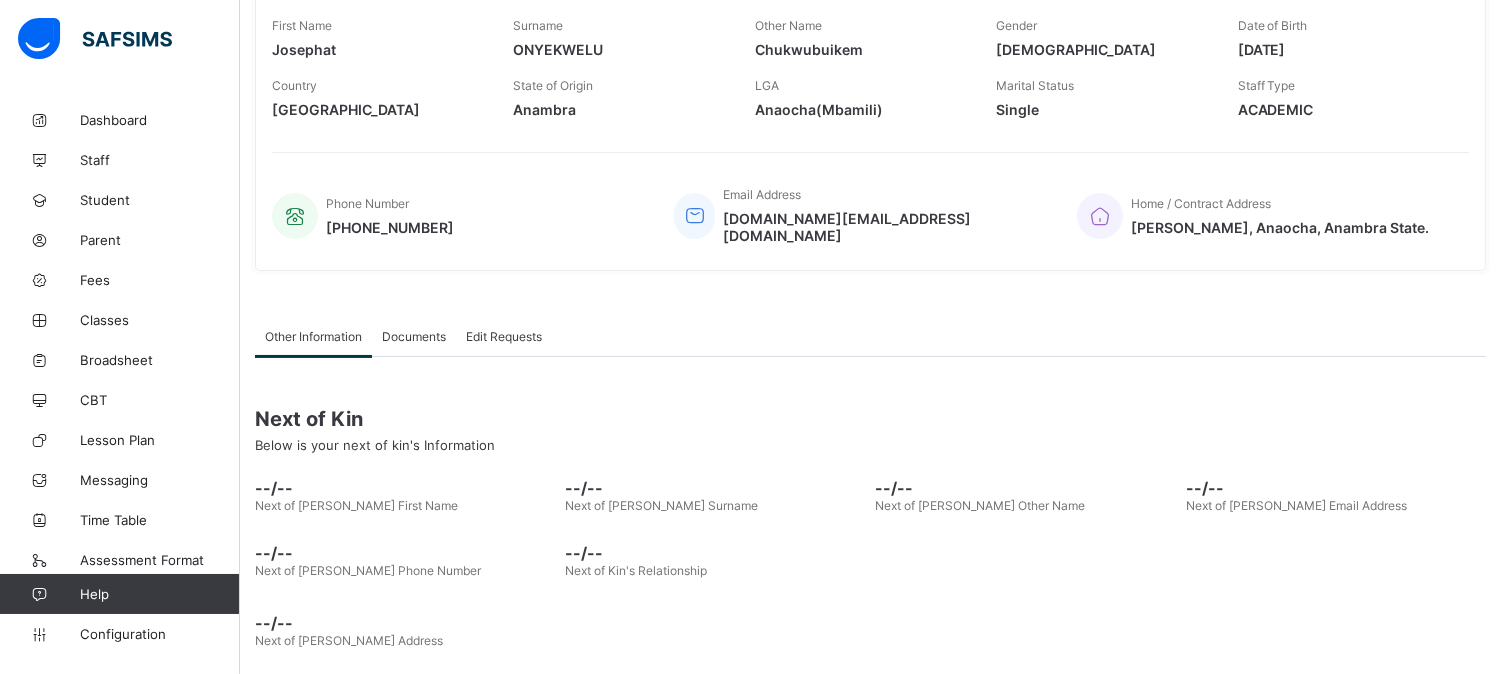 scroll, scrollTop: 0, scrollLeft: 0, axis: both 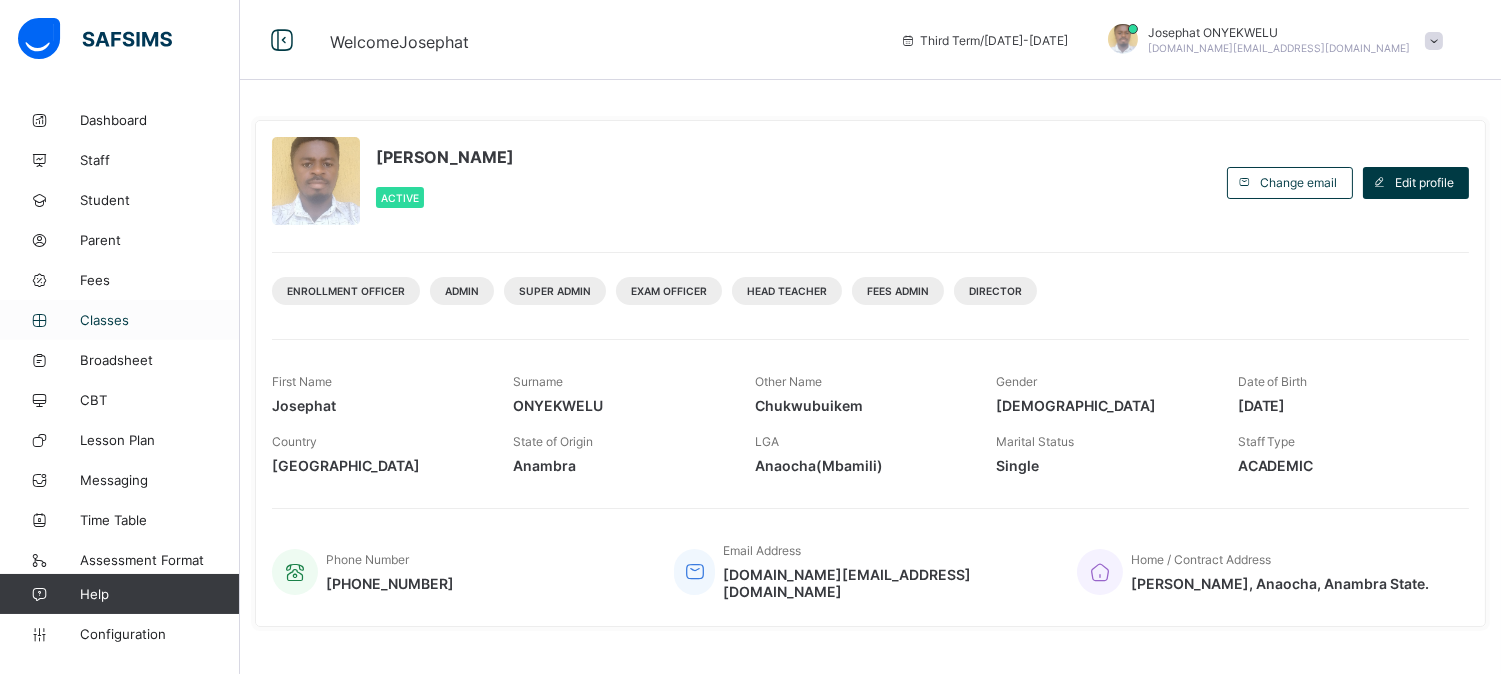 click on "Classes" at bounding box center (160, 320) 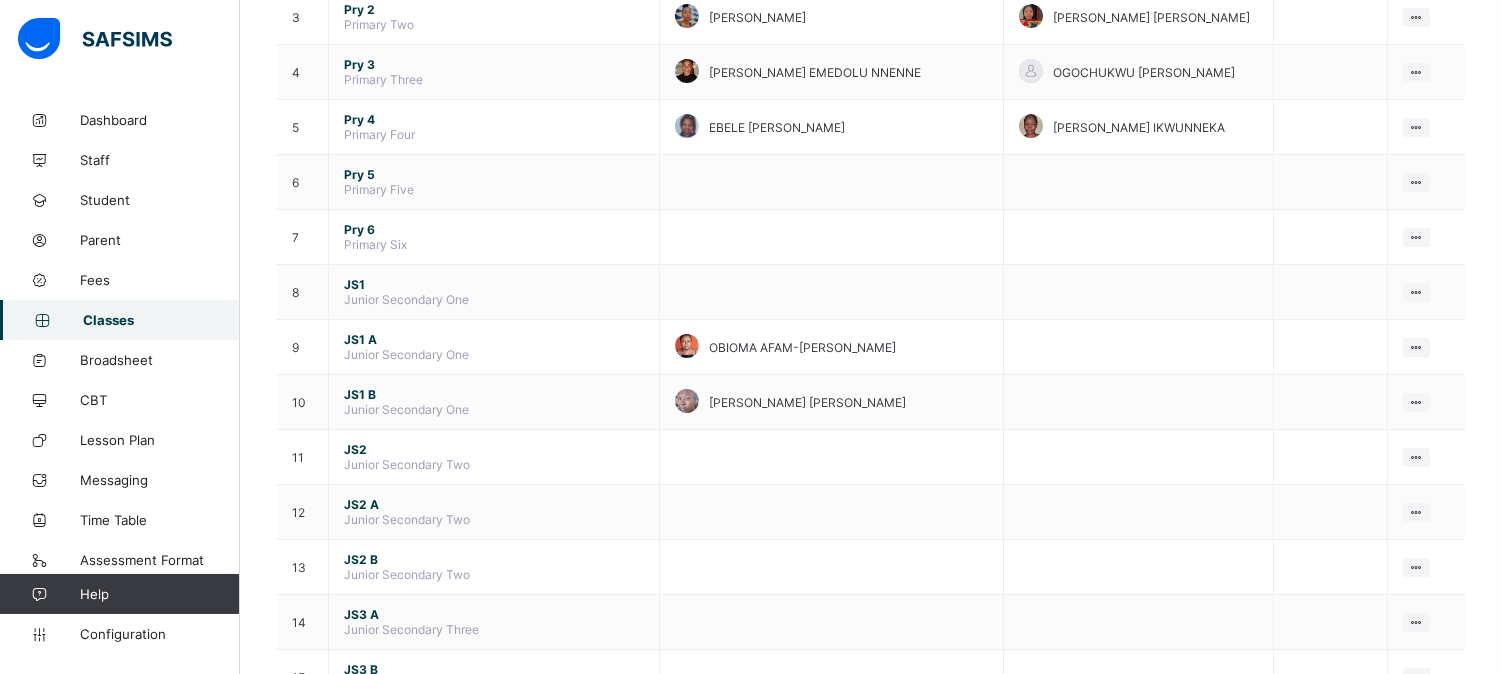 scroll, scrollTop: 367, scrollLeft: 0, axis: vertical 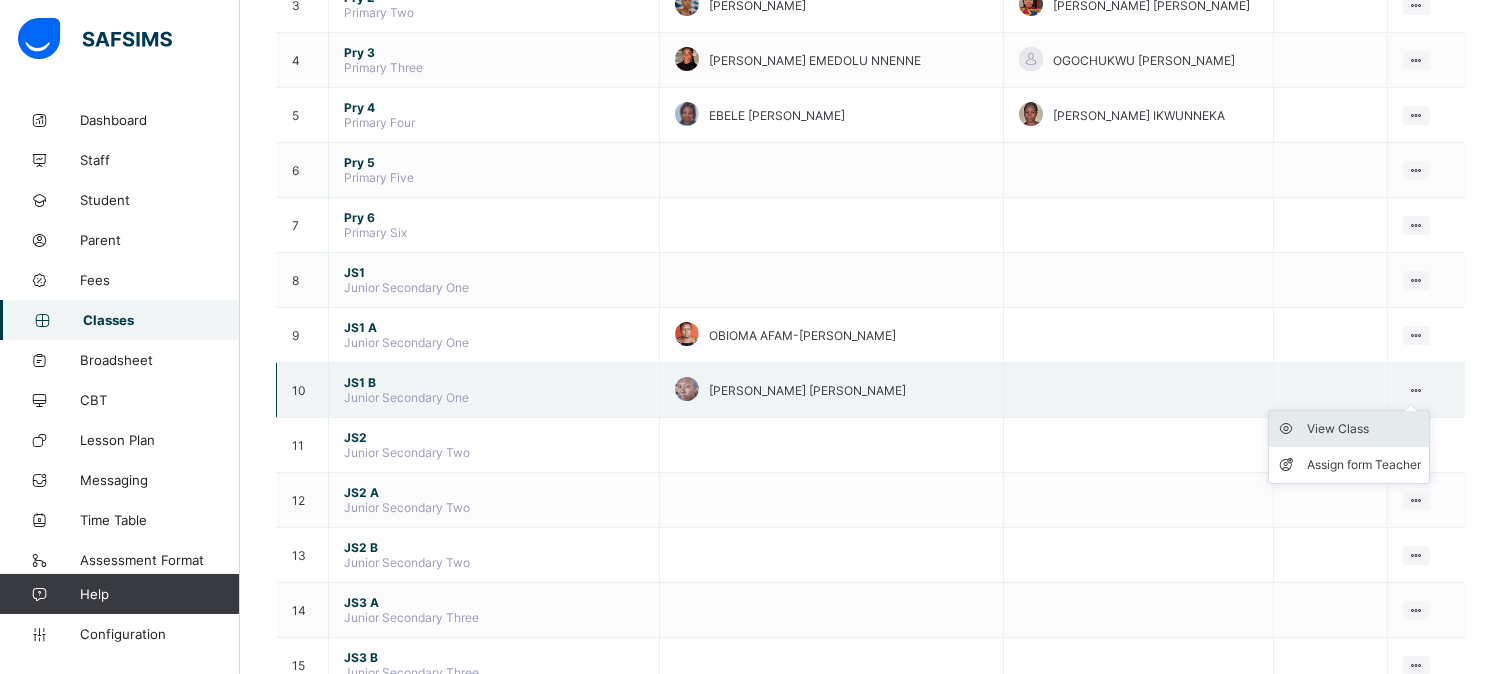 click on "View Class" at bounding box center [1364, 429] 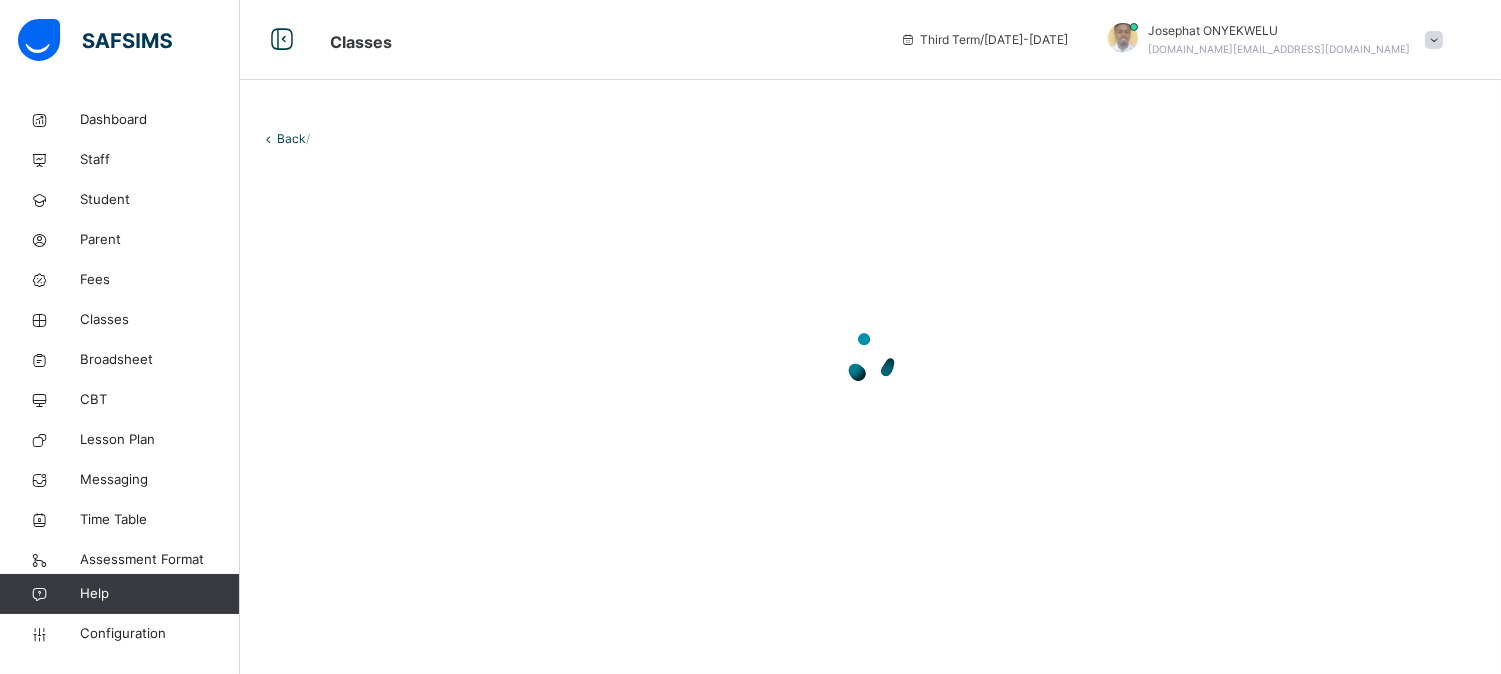 scroll, scrollTop: 0, scrollLeft: 0, axis: both 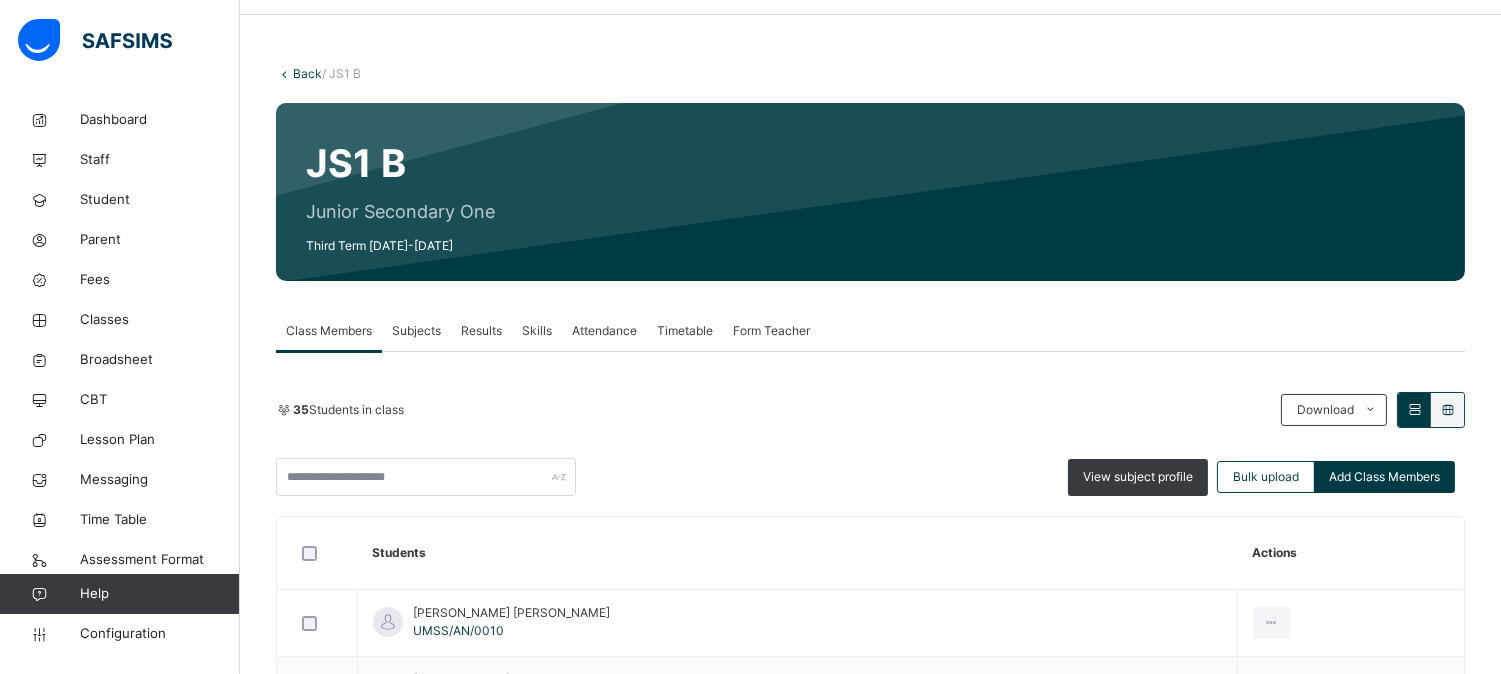 click on "Subjects" at bounding box center (416, 331) 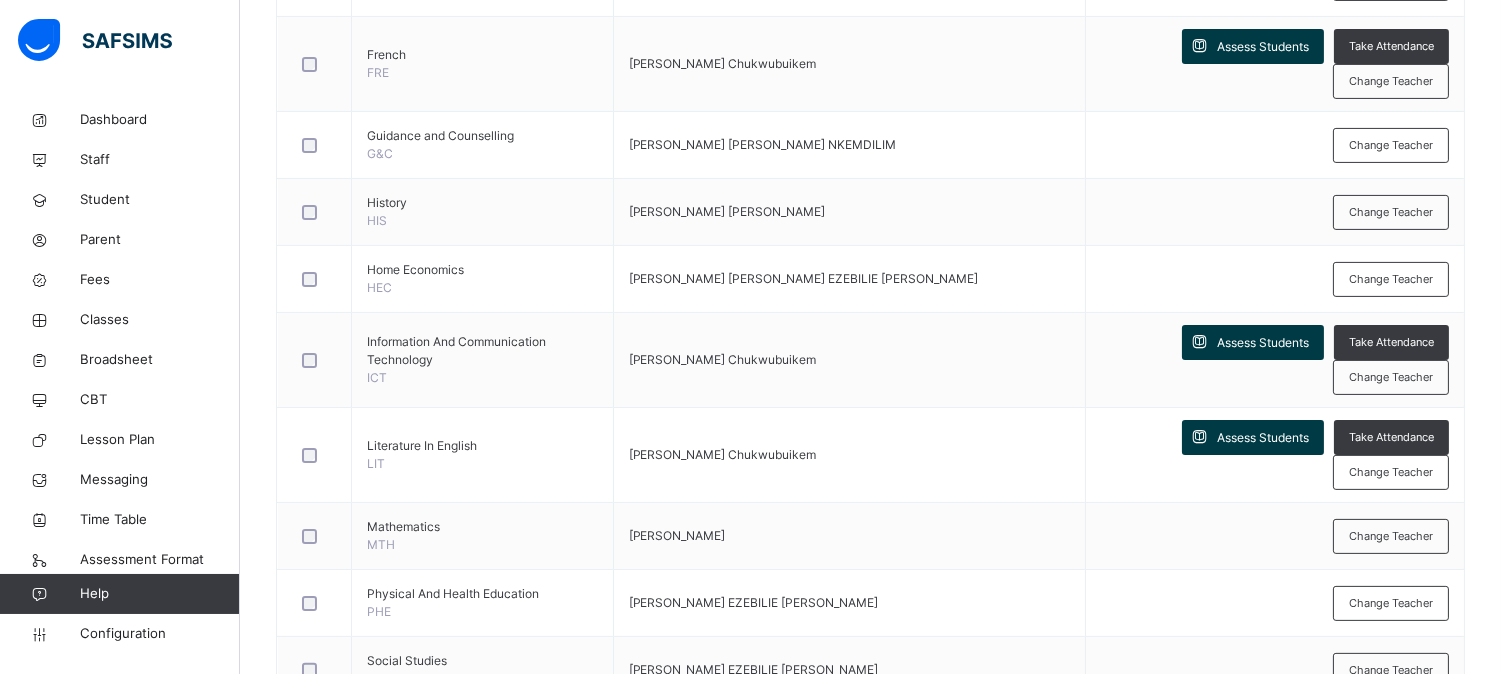 scroll, scrollTop: 1057, scrollLeft: 0, axis: vertical 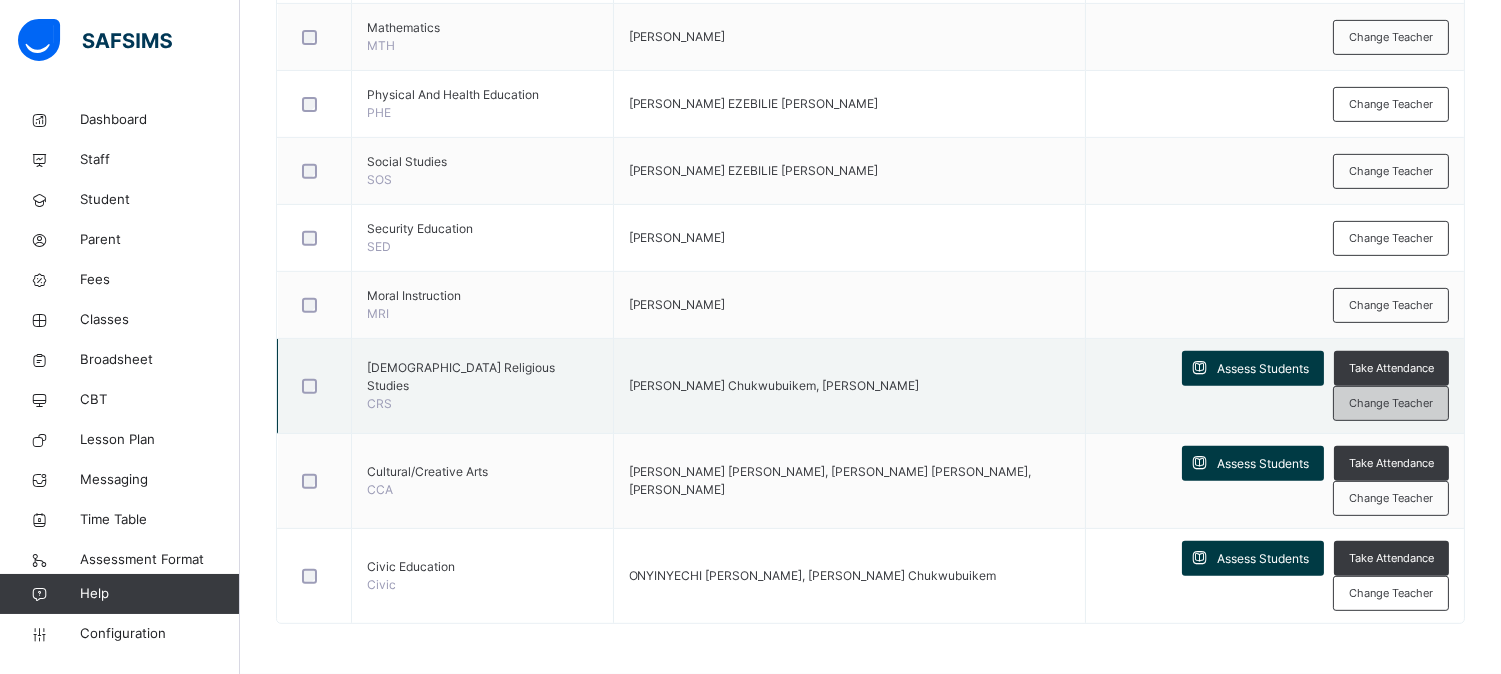 click on "Change Teacher" at bounding box center (1391, 403) 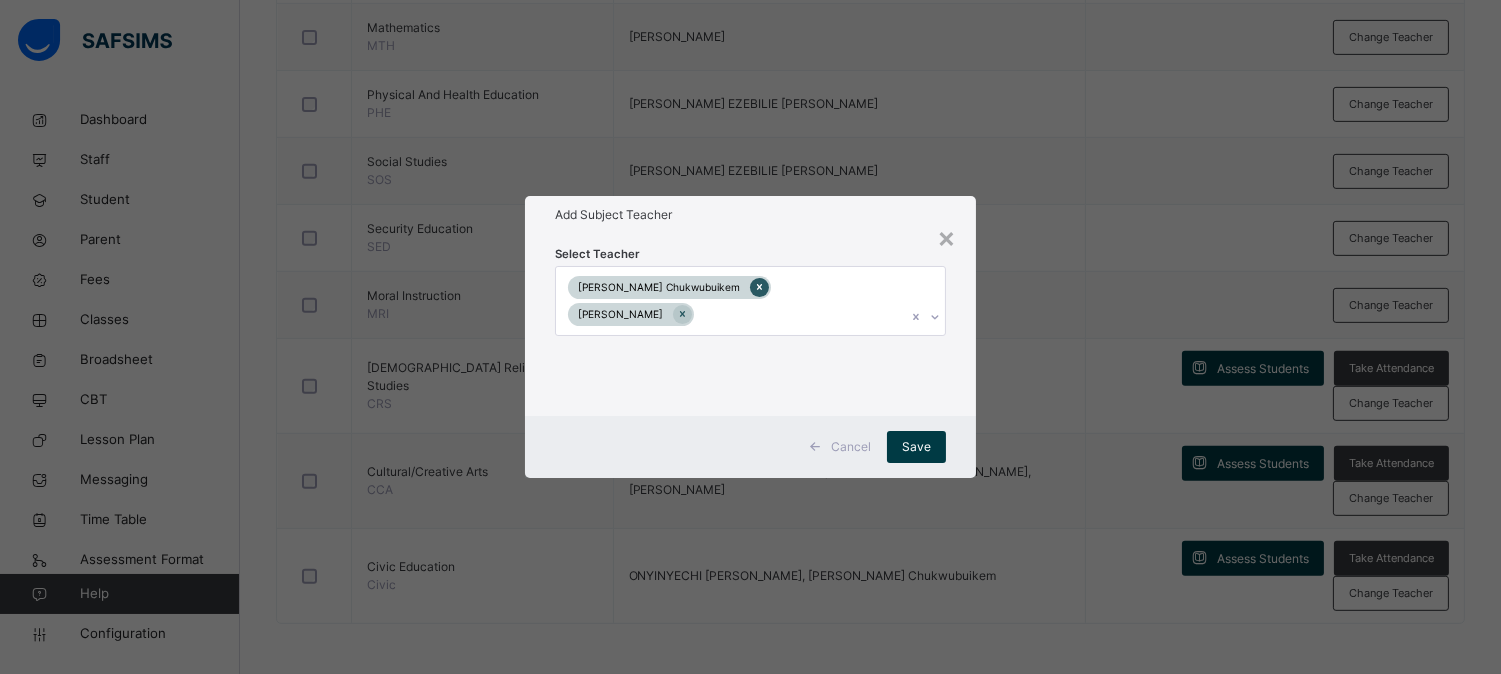 click 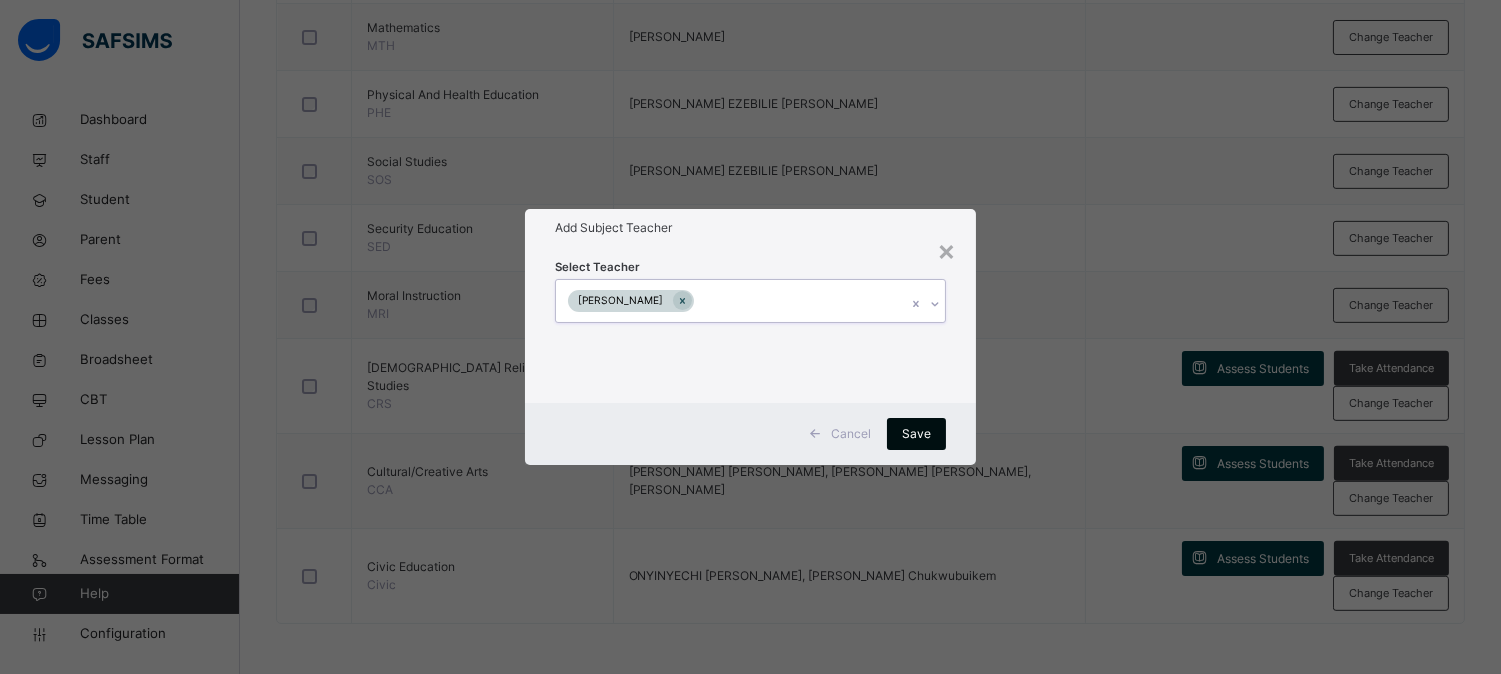 click on "Save" at bounding box center (916, 434) 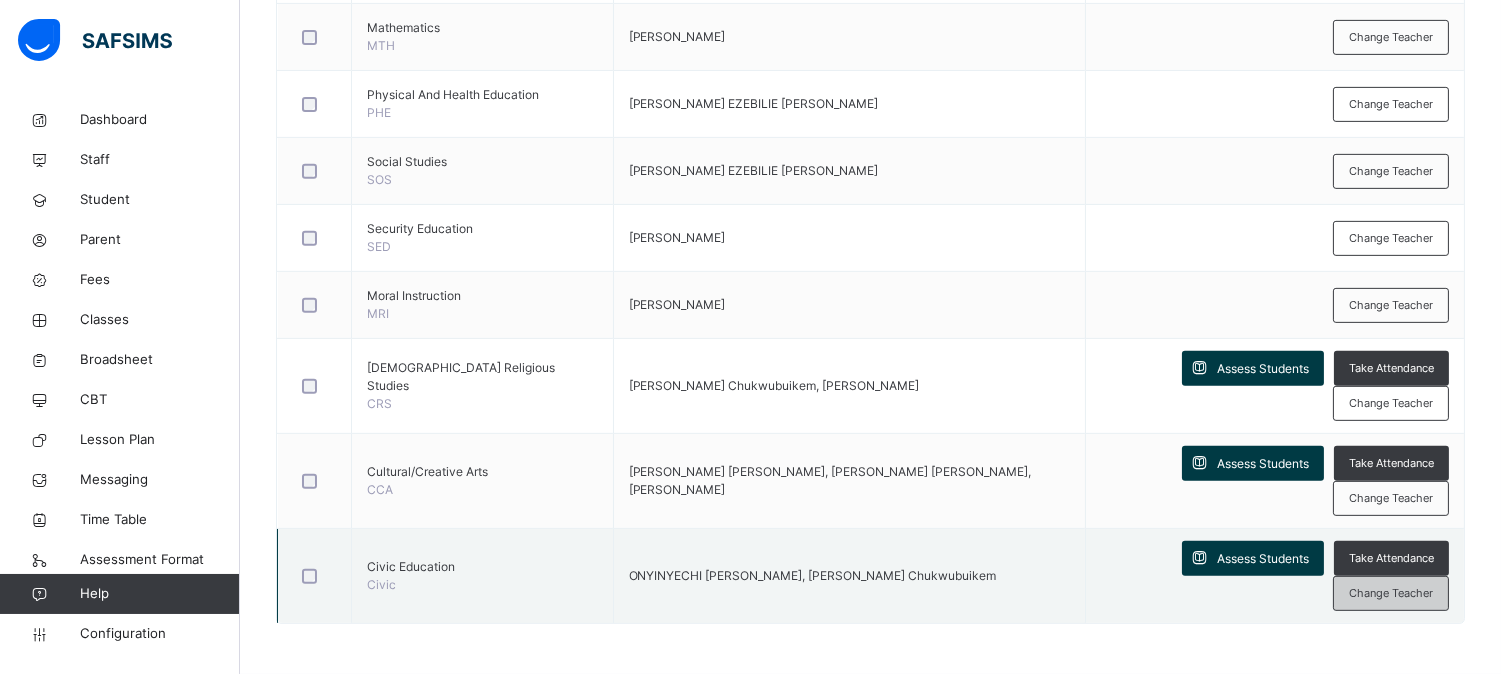 click on "Change Teacher" at bounding box center [1391, 593] 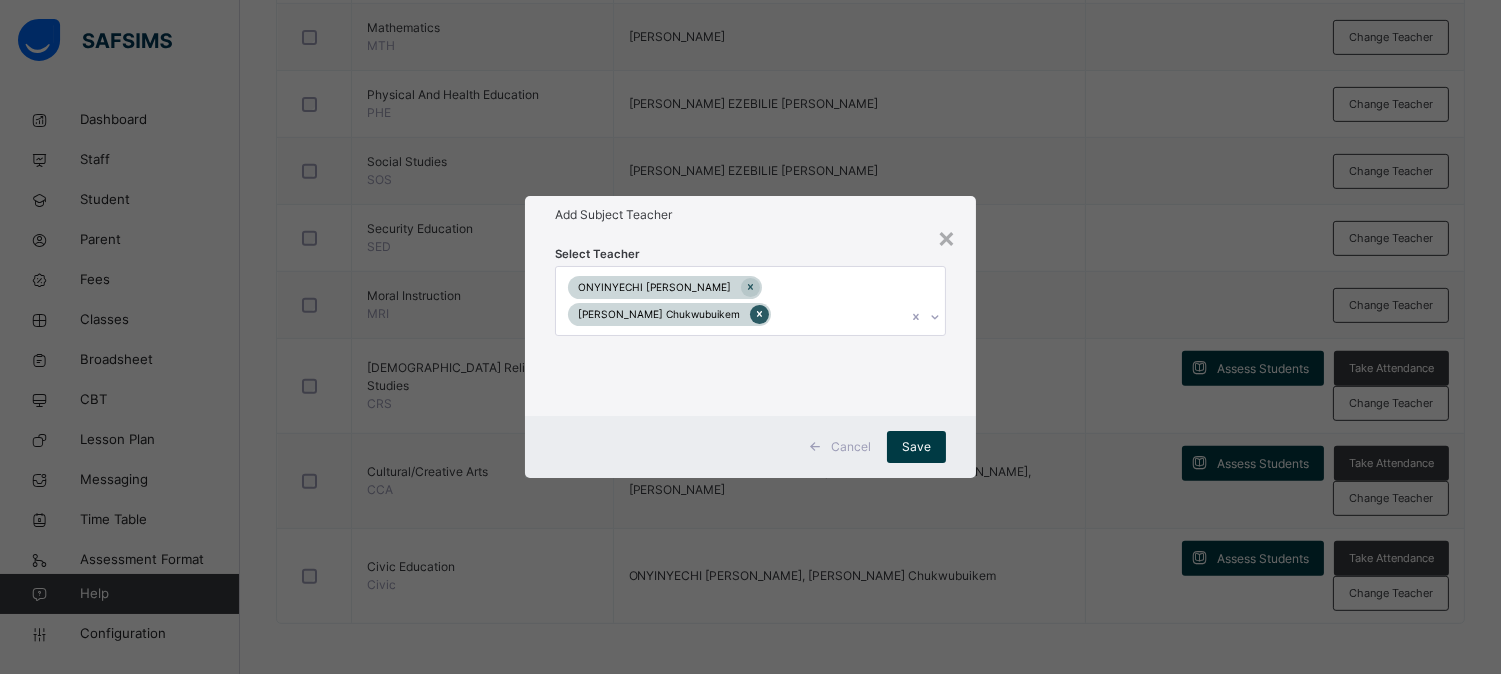 click 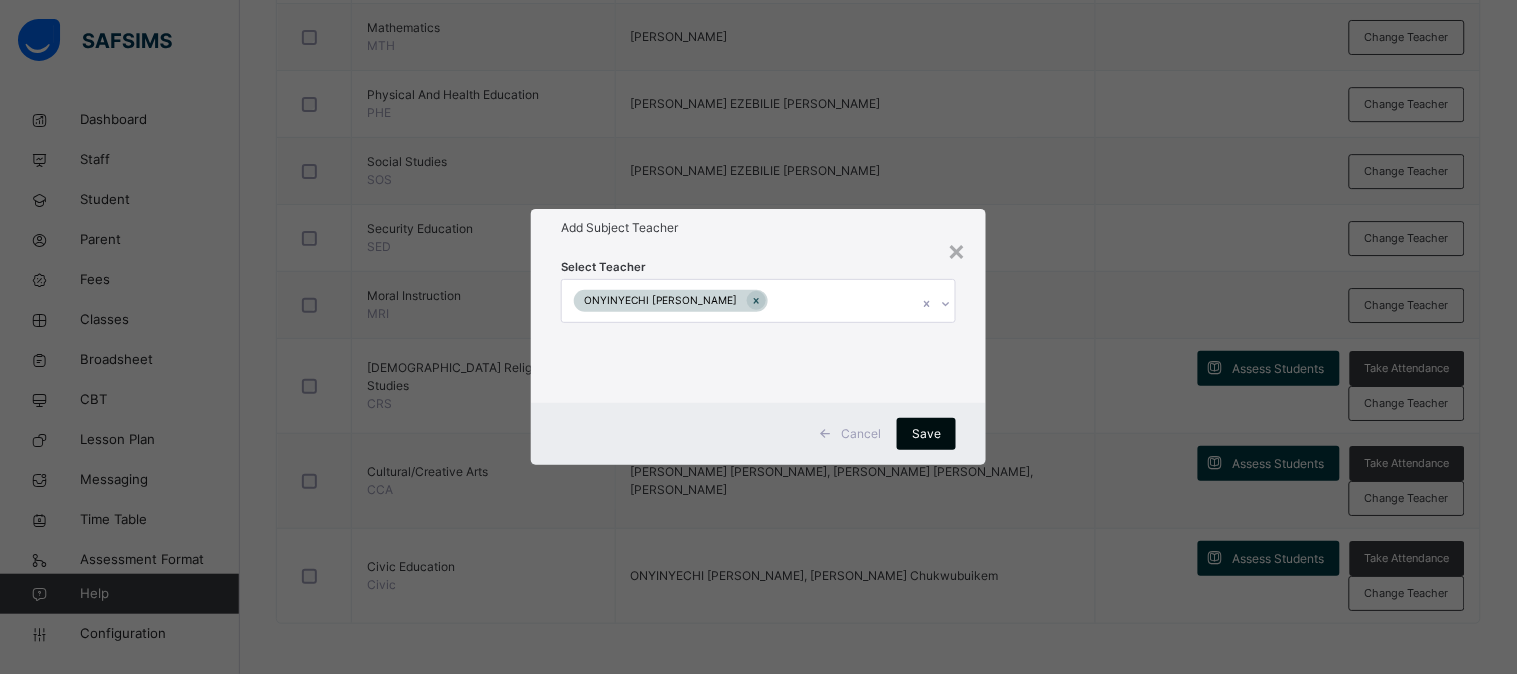 click on "Save" at bounding box center [926, 434] 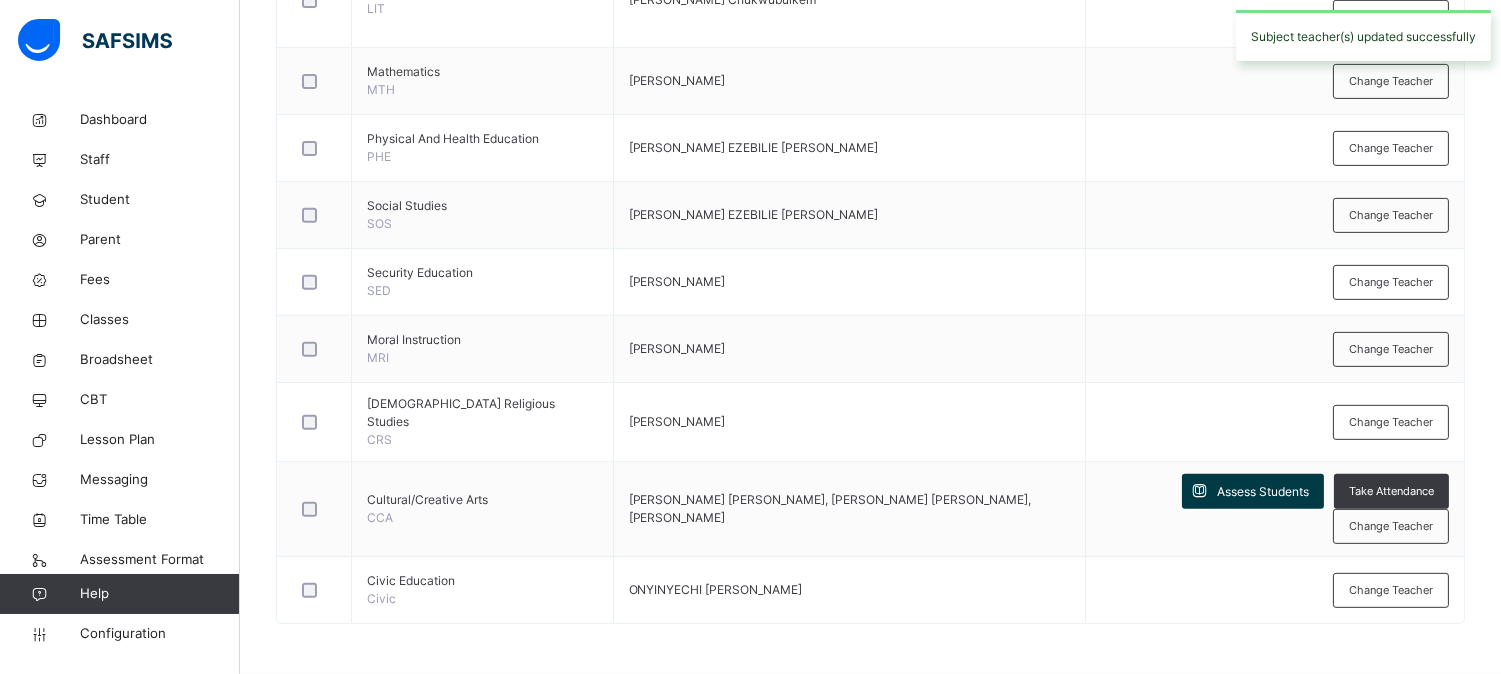 scroll, scrollTop: 1497, scrollLeft: 0, axis: vertical 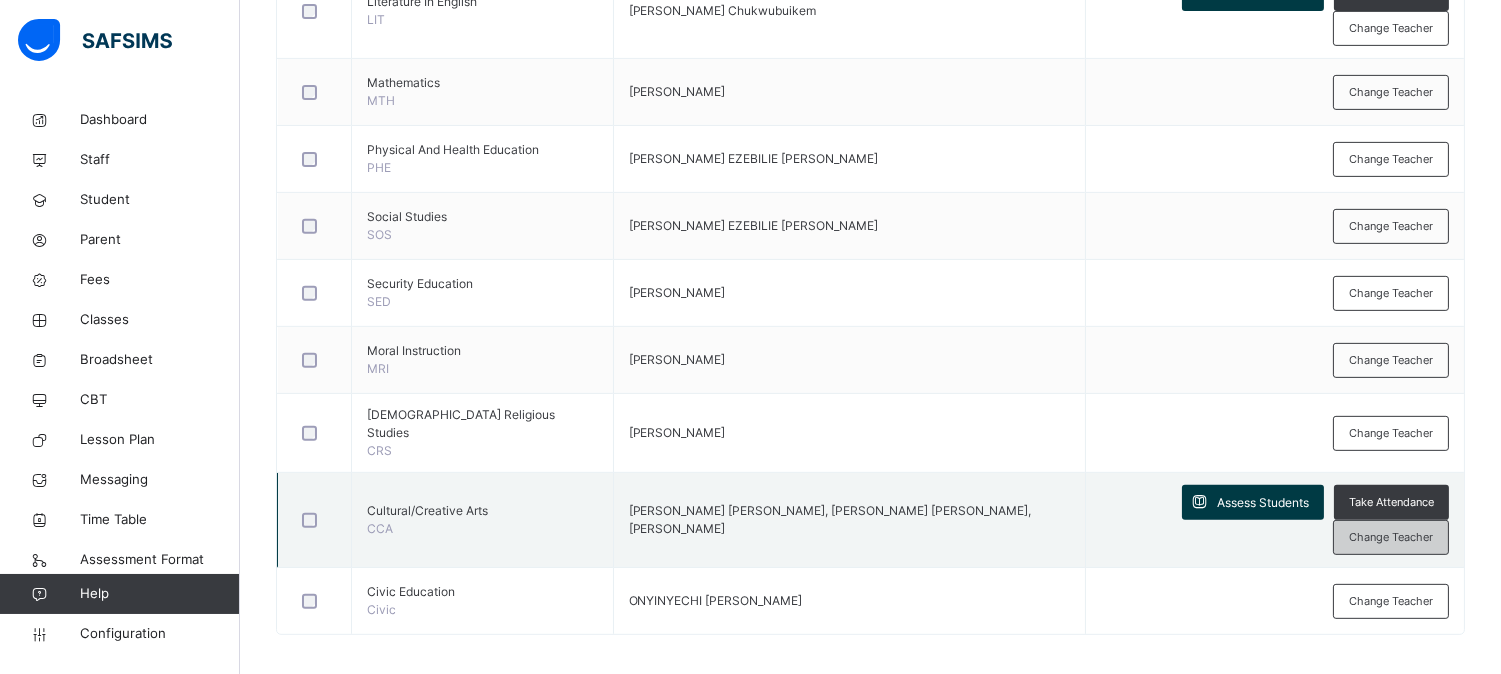 click on "Change Teacher" at bounding box center [1391, 537] 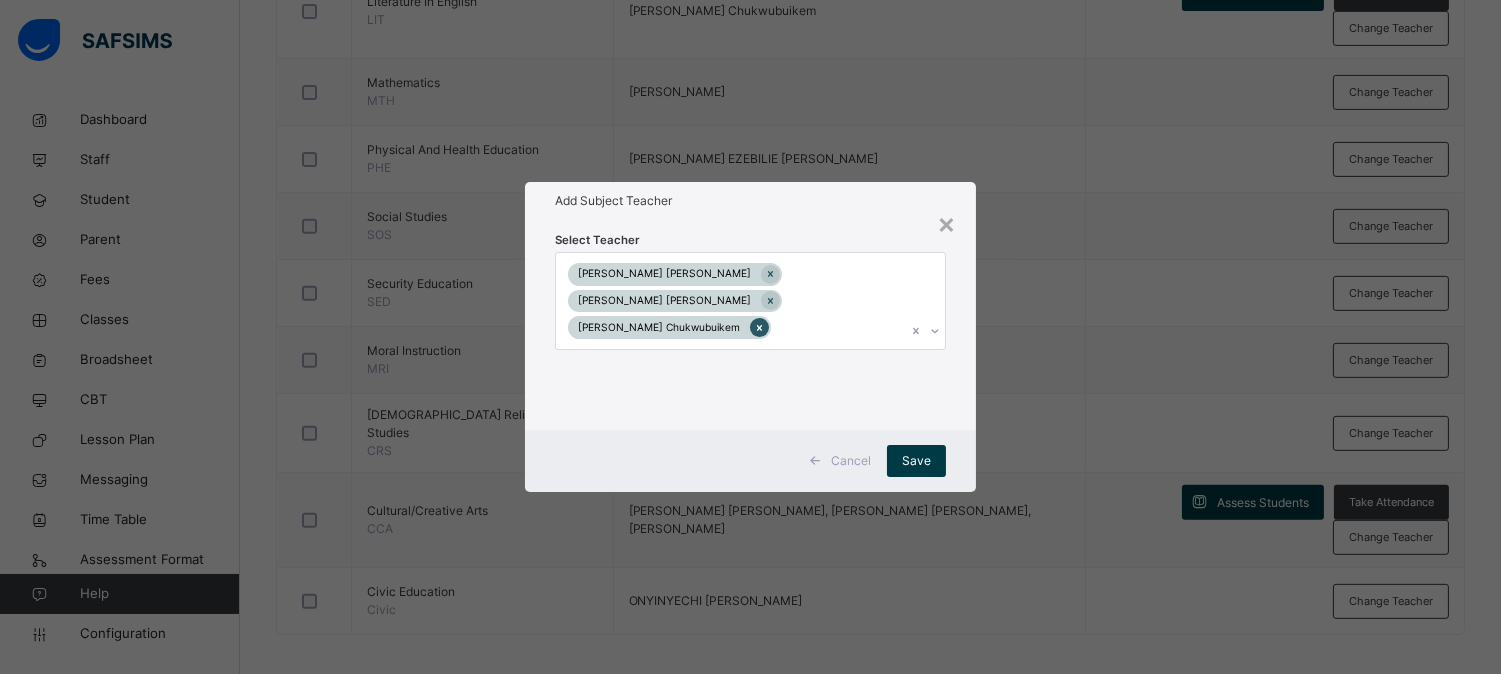 click 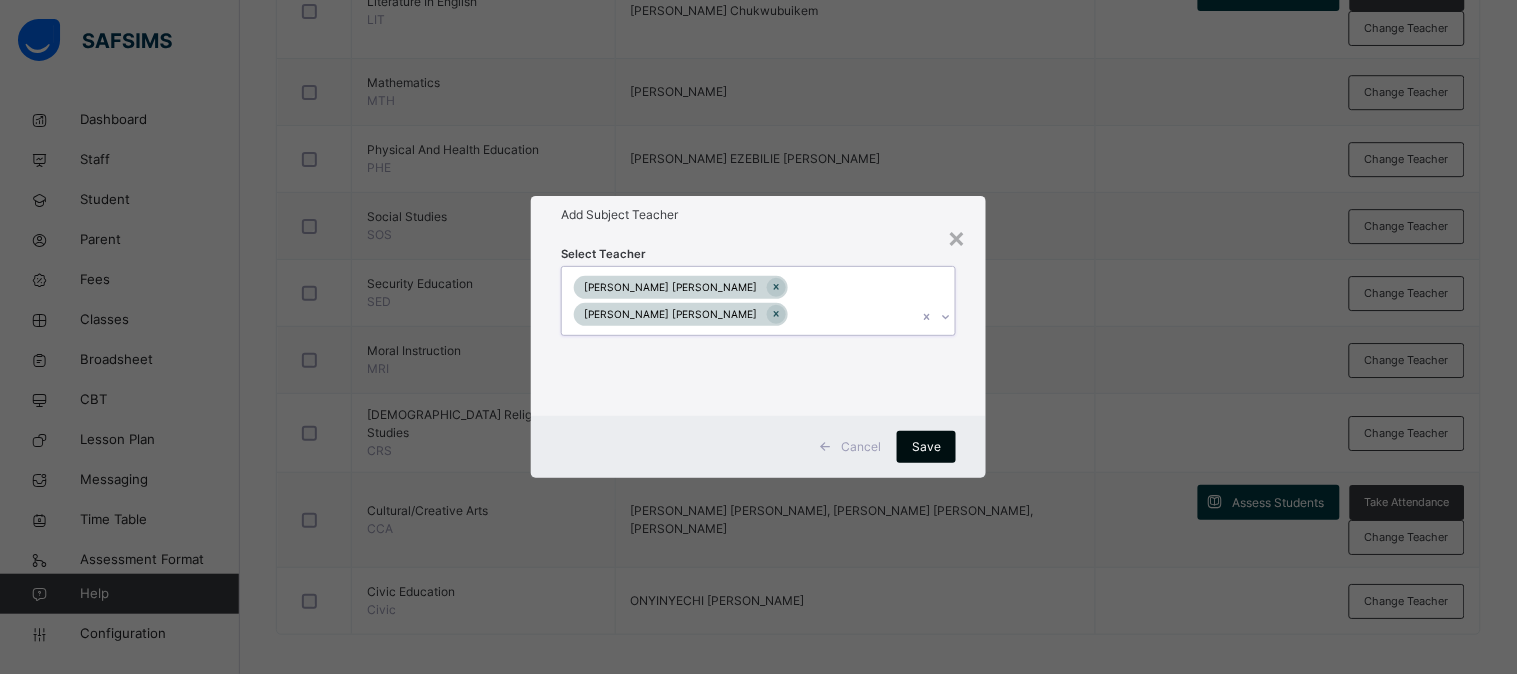 click on "Save" at bounding box center [926, 447] 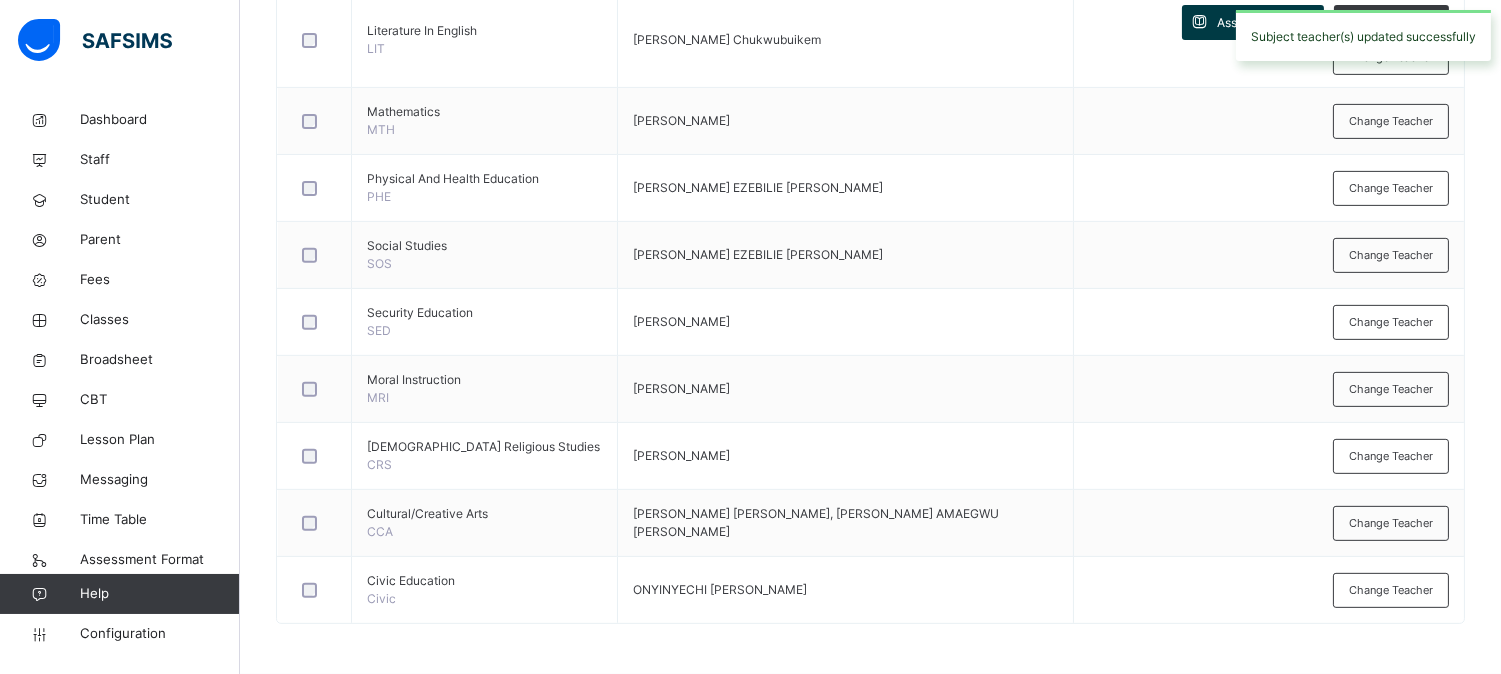 scroll, scrollTop: 1357, scrollLeft: 0, axis: vertical 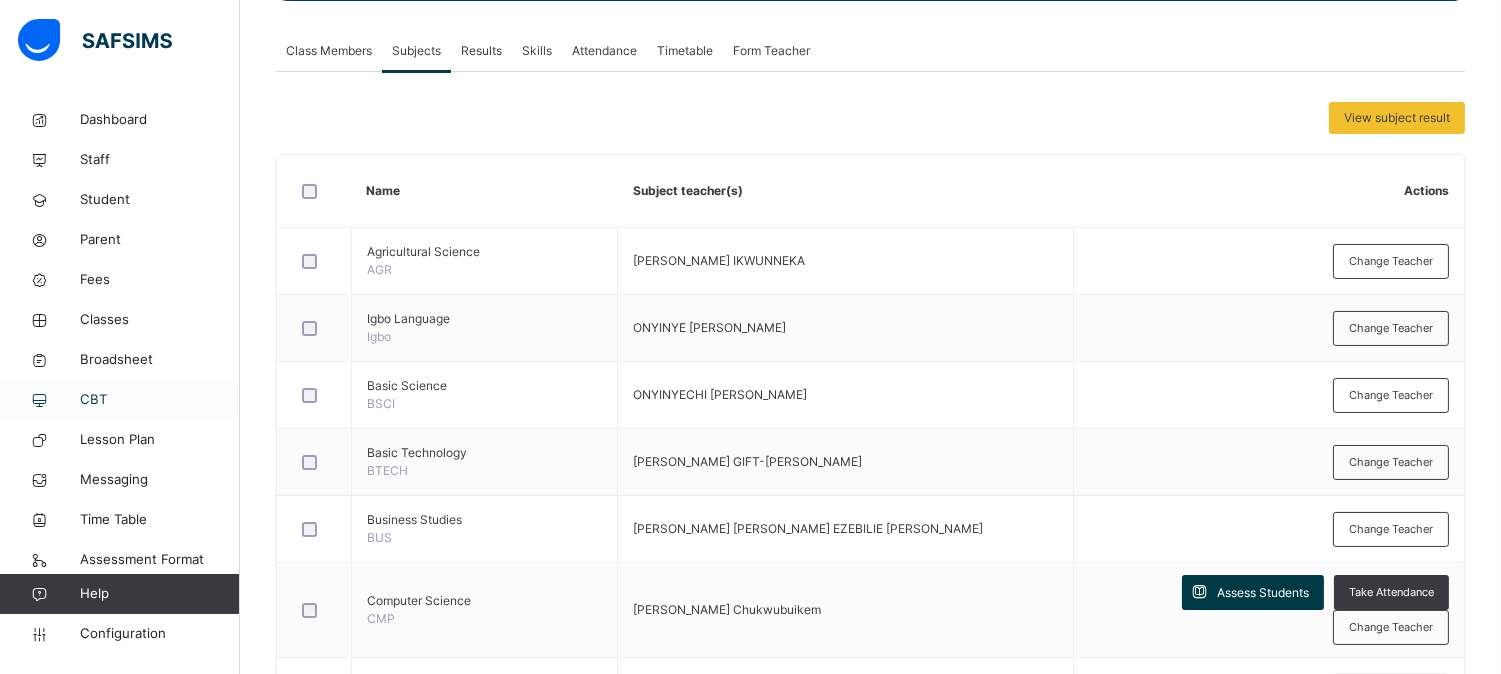 click on "CBT" at bounding box center (120, 400) 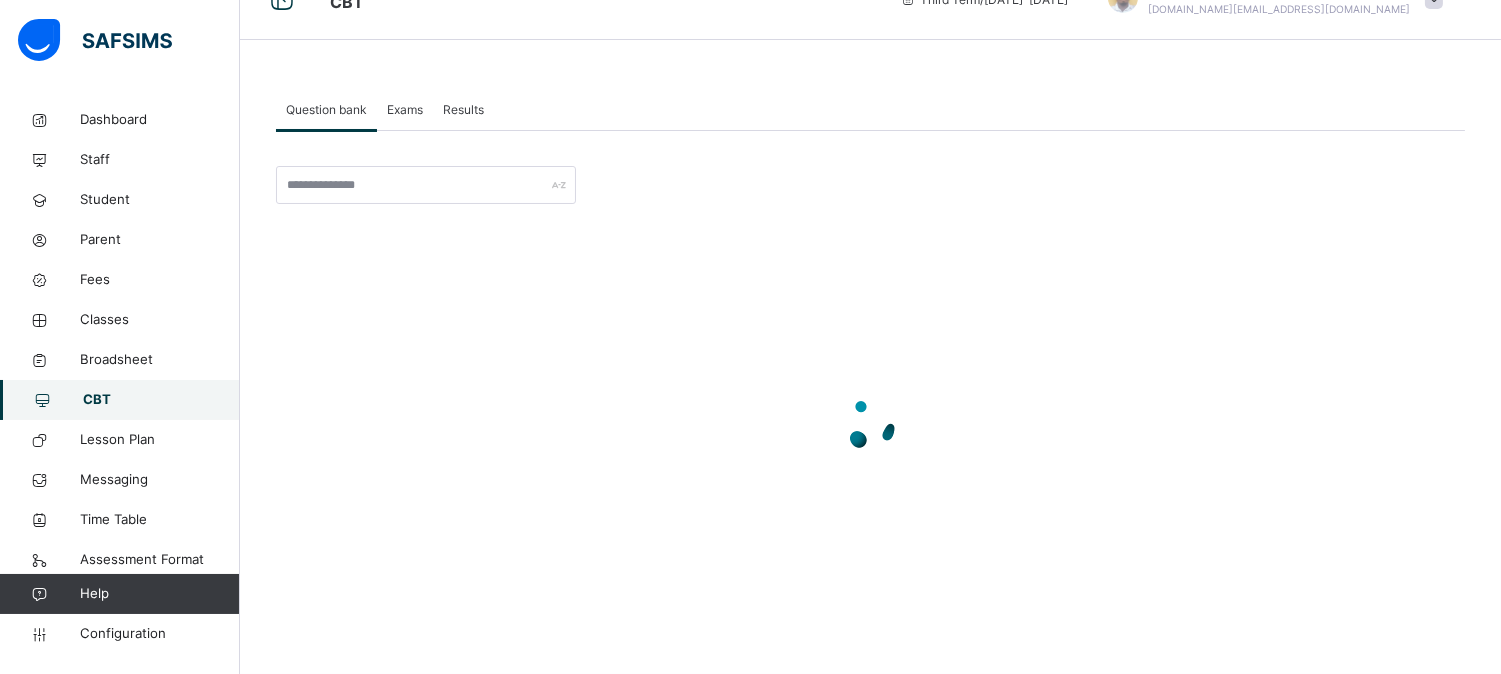 scroll, scrollTop: 0, scrollLeft: 0, axis: both 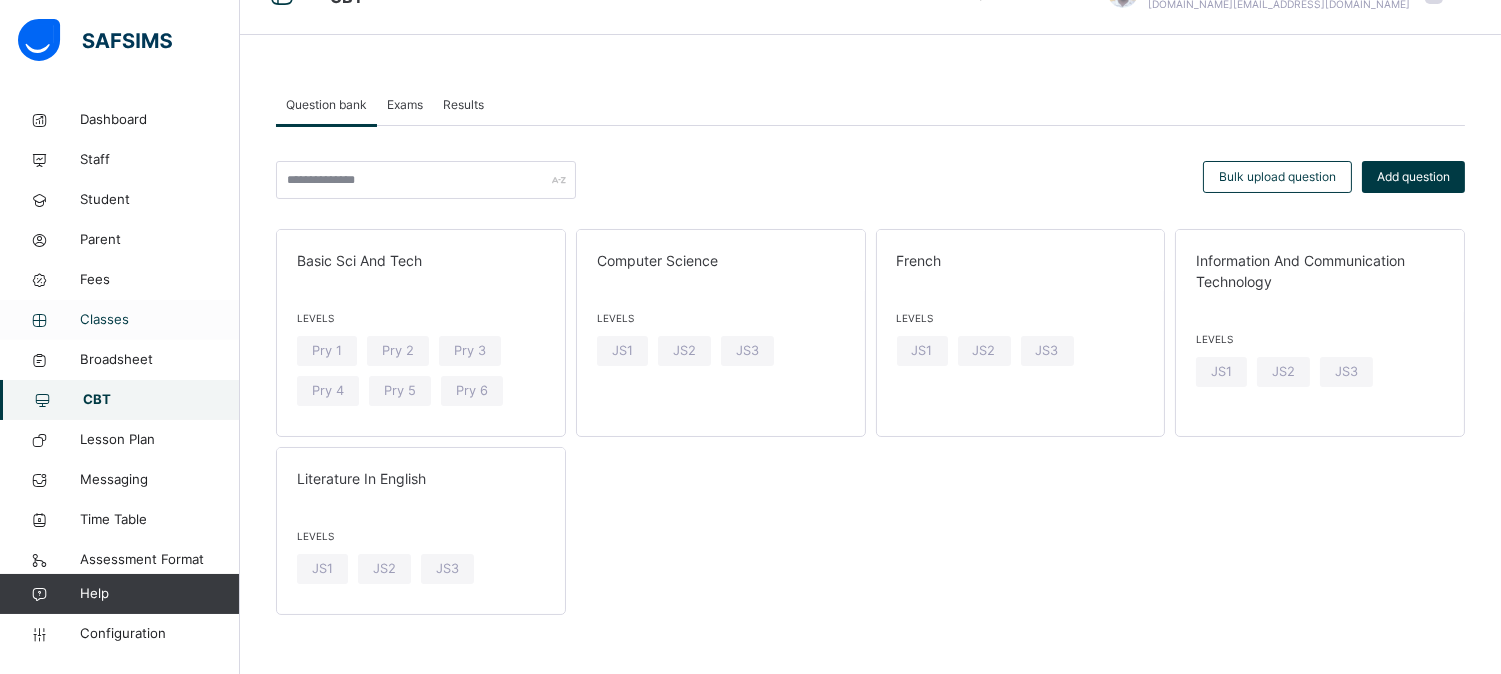 click on "Classes" at bounding box center [160, 320] 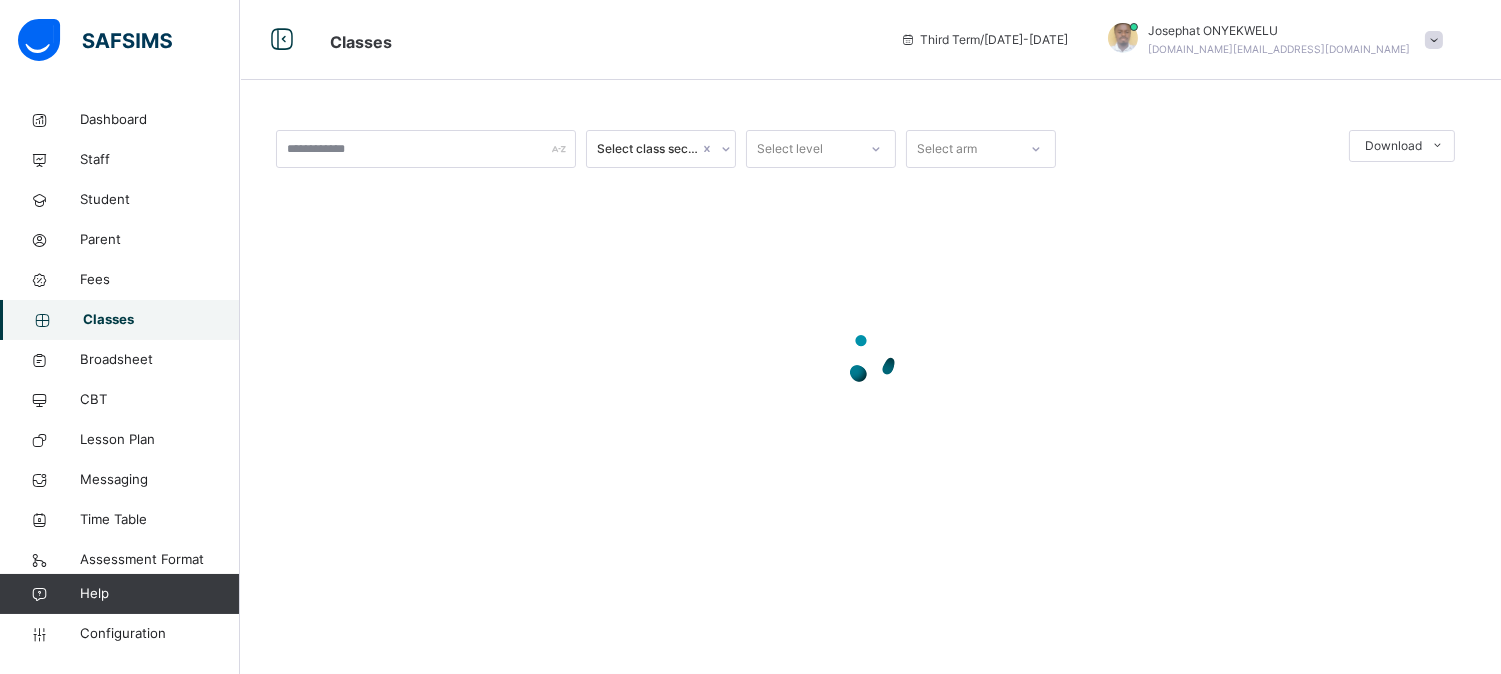 scroll, scrollTop: 0, scrollLeft: 0, axis: both 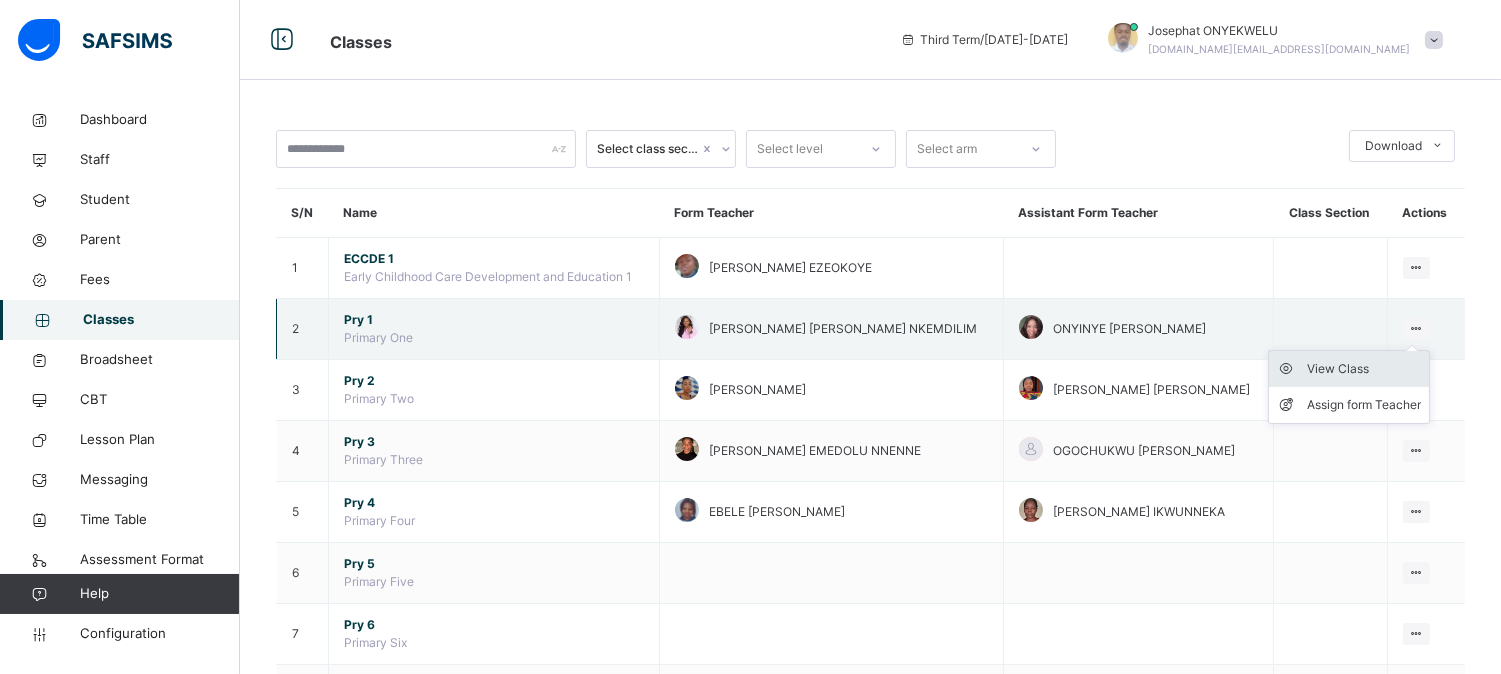click on "View Class" at bounding box center (1364, 369) 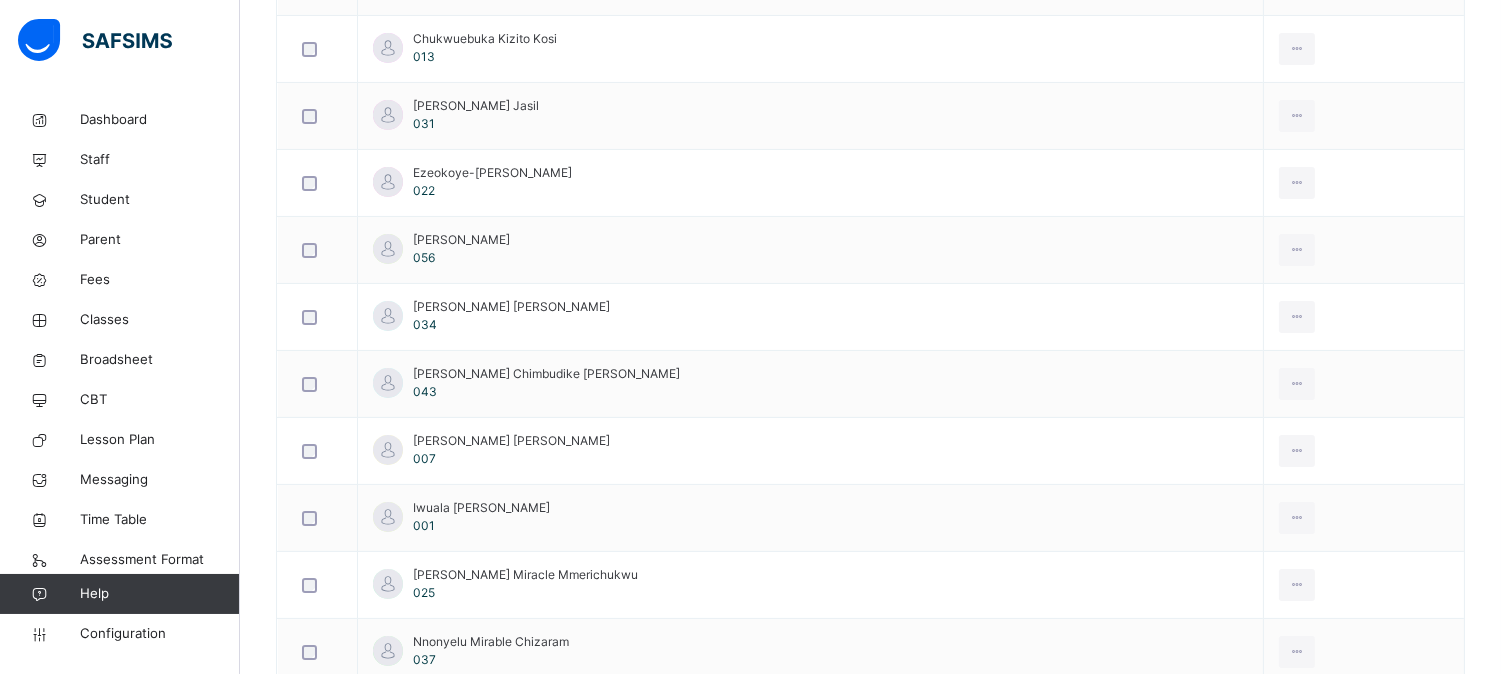 scroll, scrollTop: 0, scrollLeft: 0, axis: both 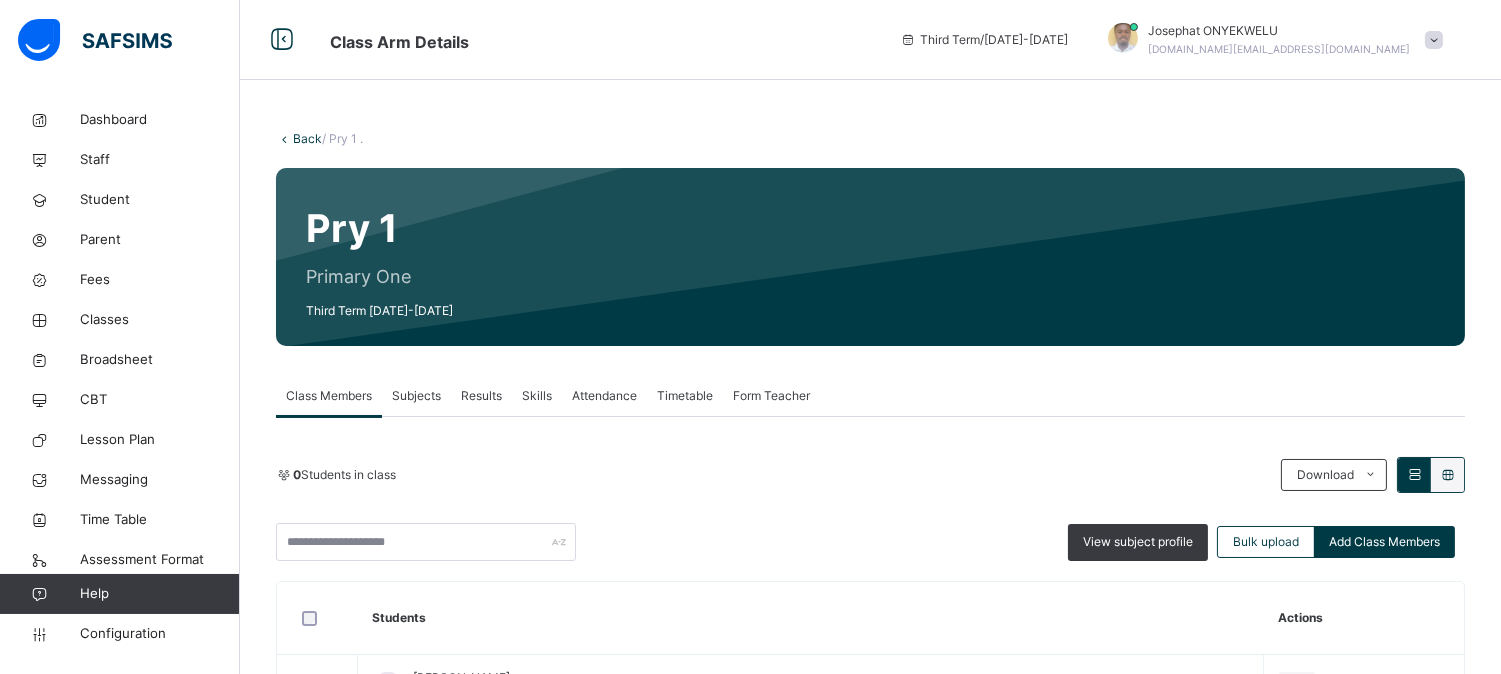 click on "Subjects" at bounding box center (416, 396) 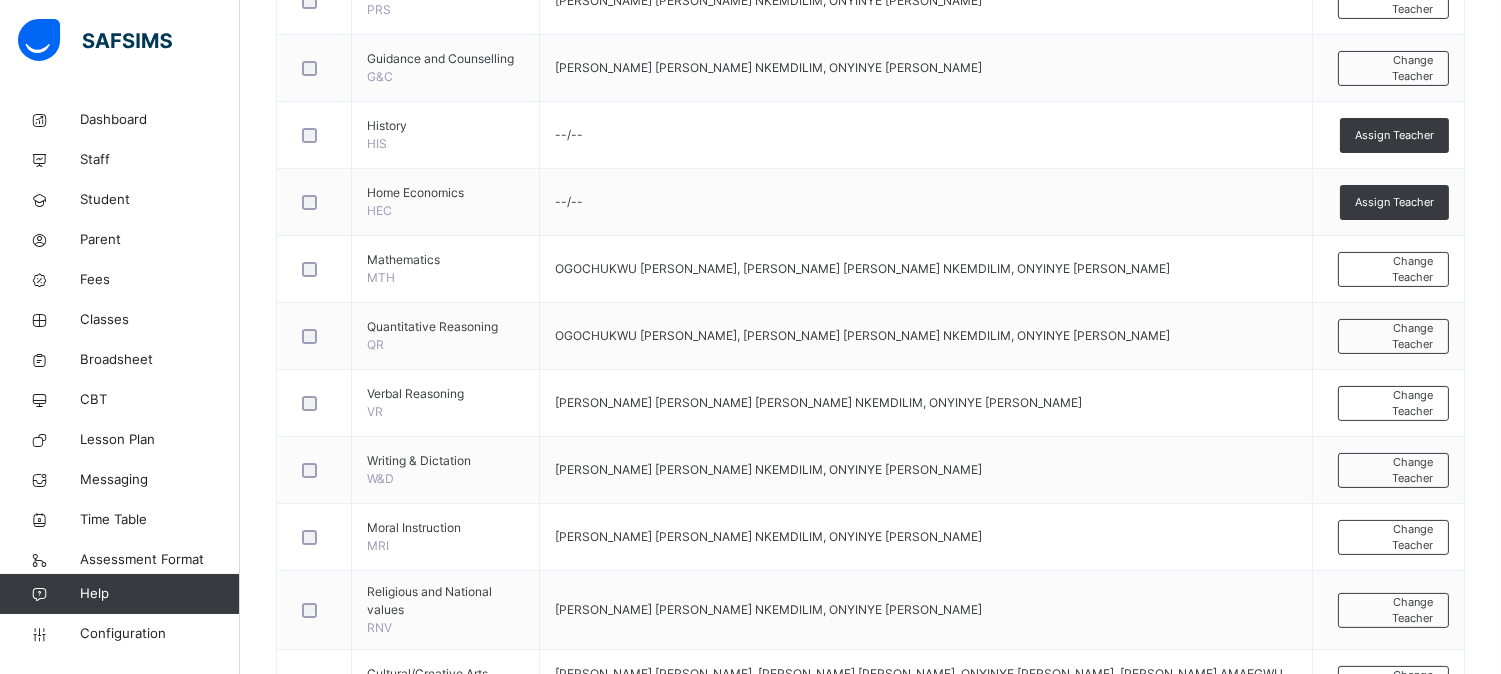scroll, scrollTop: 858, scrollLeft: 0, axis: vertical 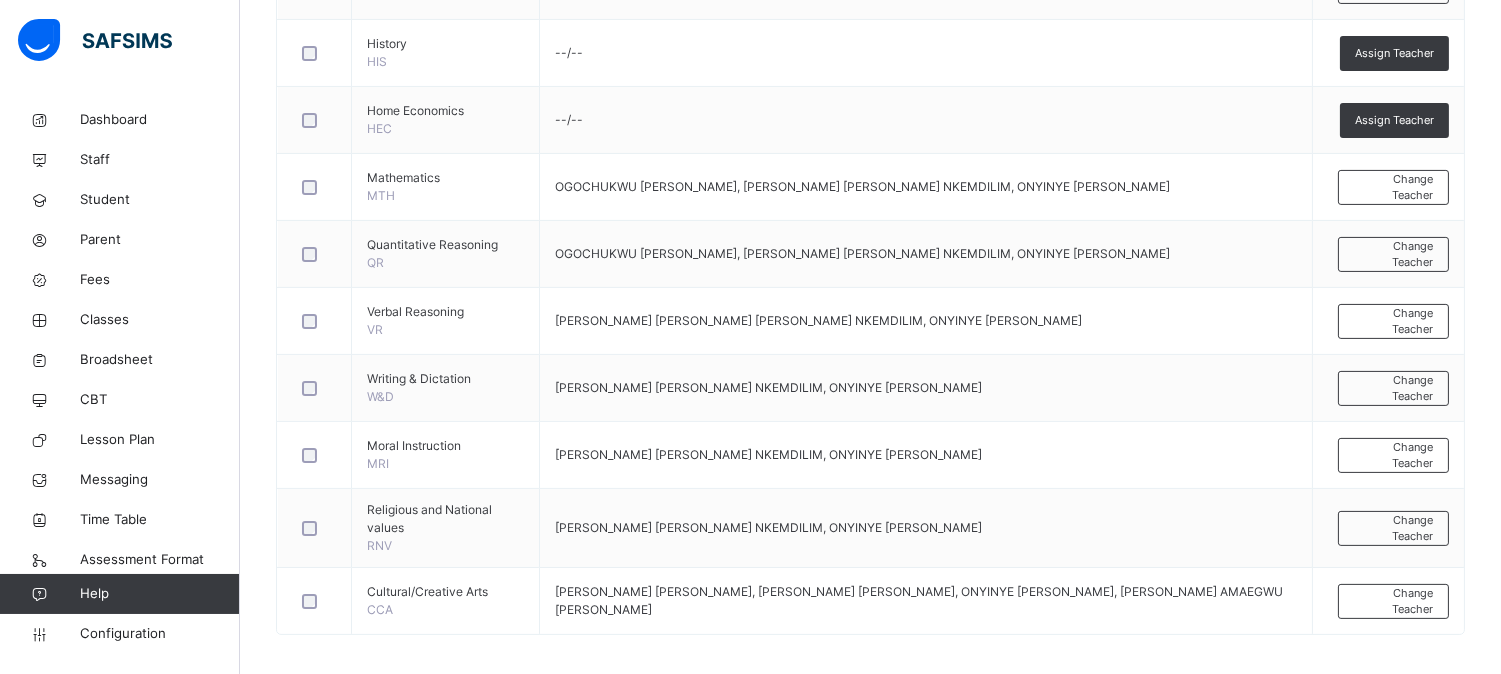 click on "Back  / Pry 1 . Pry 1  Primary One Third Term [DATE]-[DATE] Class Members Subjects Results Skills Attendance Timetable Form Teacher Subjects More Options   18  Students in class Download Pdf Report Excel Report View subject profile Bulk upload Add Class Members UBEC MODEL SMART SCHOOL ANAMBRA Date: [DATE] 1:39:18 pm Class Members Class:  Pry 1 . Total no. of Students:  18 Term:  Third Term Session:  [DATE]-[DATE] S/NO Admission No. Last Name First Name Other Name 1 058 [PERSON_NAME] 2 028 [PERSON_NAME]-OTUE [PERSON_NAME] CHINAGOROM 3 013 CHUKWUEBUKA KIZITO KOSI 4 031 [PERSON_NAME]  JASIL 5 022 EZEOKOYE-[PERSON_NAME] 6 056 GODSON  SOMTOCHUKWU SHALOM 7 034 [PERSON_NAME] [PERSON_NAME] 8 043 [PERSON_NAME] CHIMBUDIKE [PERSON_NAME] 9 007 [PERSON_NAME] [PERSON_NAME]  10 001 IWUALA  [PERSON_NAME] 11 025 [PERSON_NAME]  MIRACLE MMERICHUKWU 12 037 NNONYELU MIRABLE CHIZARAM 13 063 [PERSON_NAME] 14 010 OKOLI  [DEMOGRAPHIC_DATA] [PERSON_NAME] 15 016 OKONKWO  [PERSON_NAME]-[PERSON_NAME] 16 054 ONYEIBOR  MUNACHI 17 052 UDEOKOLI  CHUKWUZITEREM" at bounding box center [870, -85] 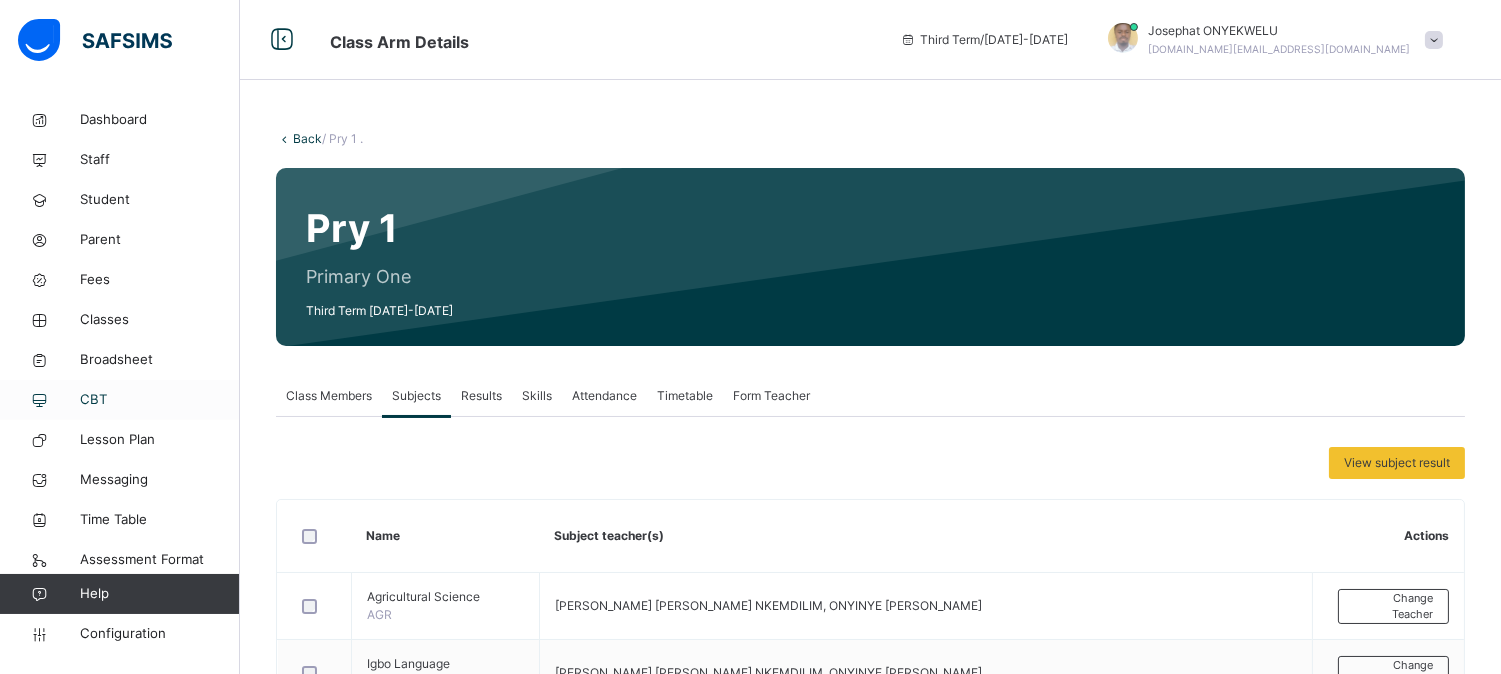 click on "CBT" at bounding box center (160, 400) 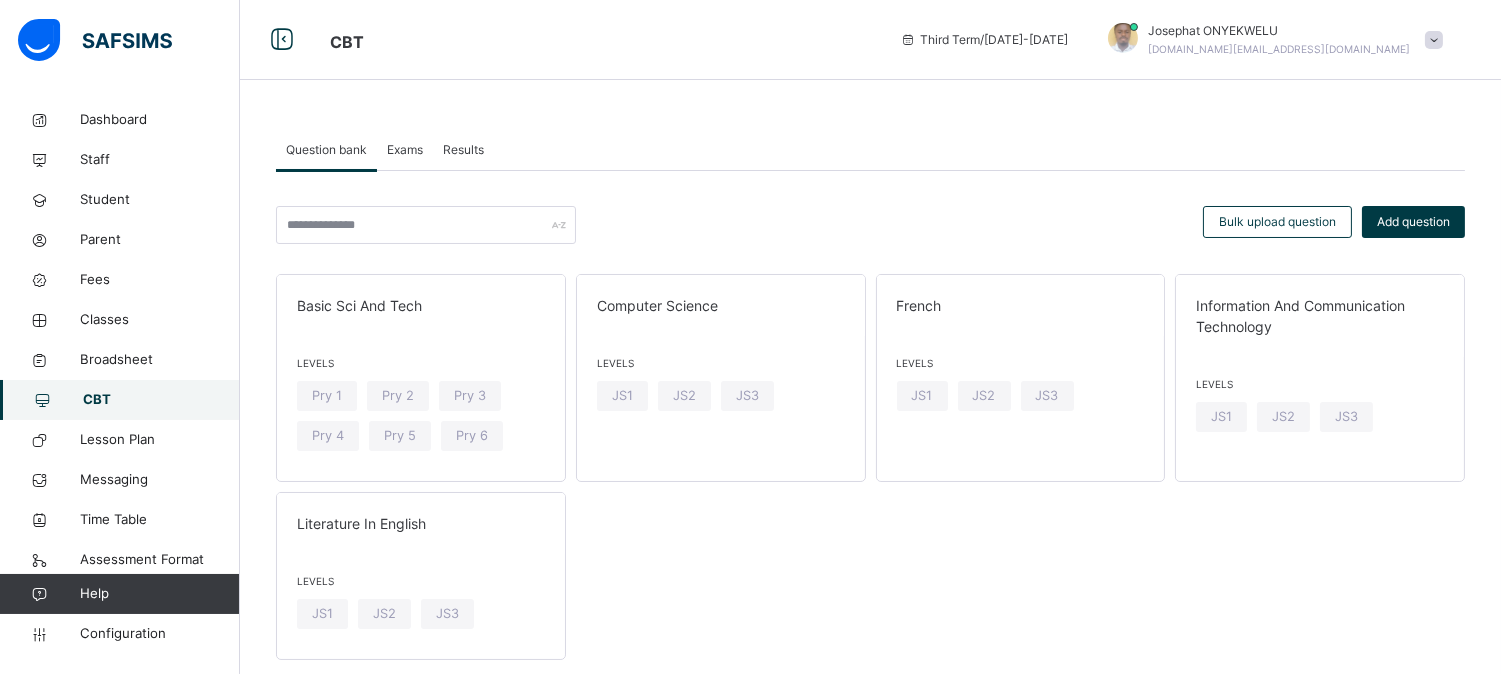 click on "Exams" at bounding box center [405, 150] 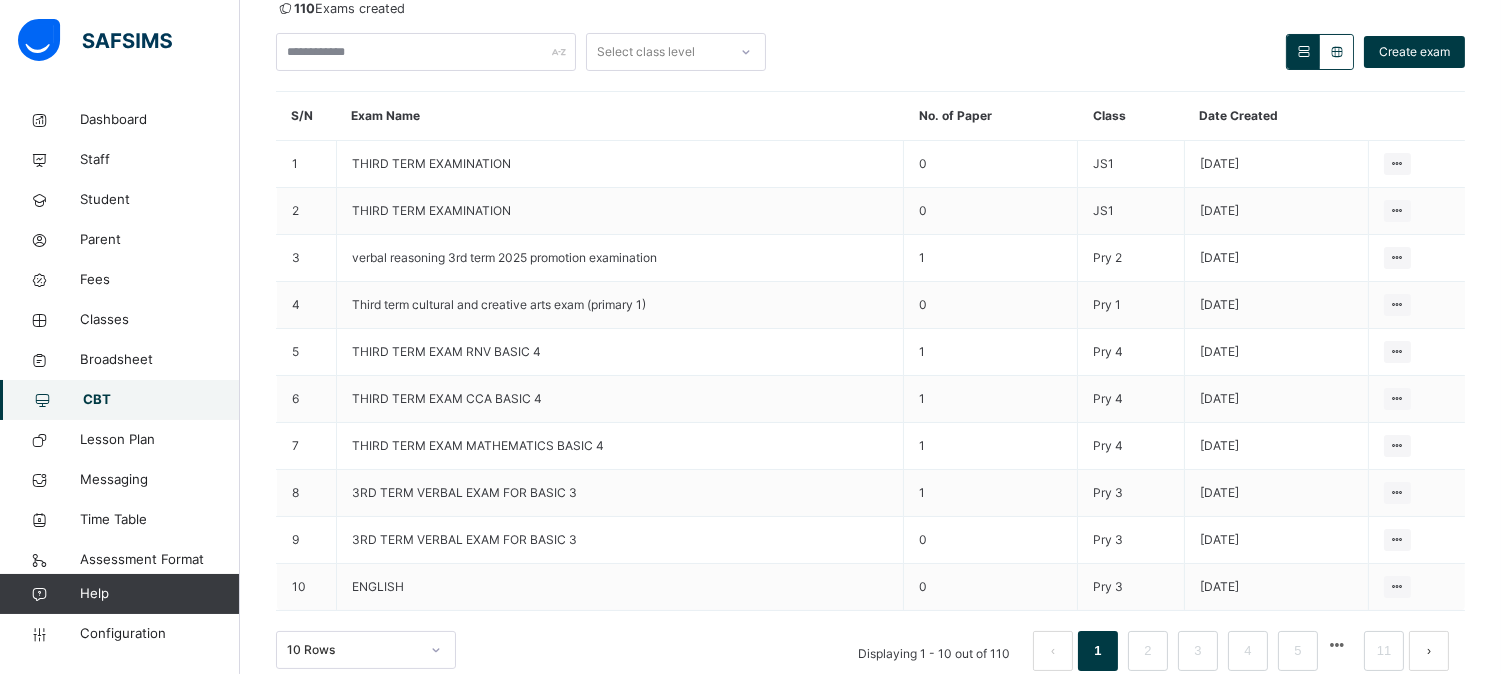 scroll, scrollTop: 247, scrollLeft: 0, axis: vertical 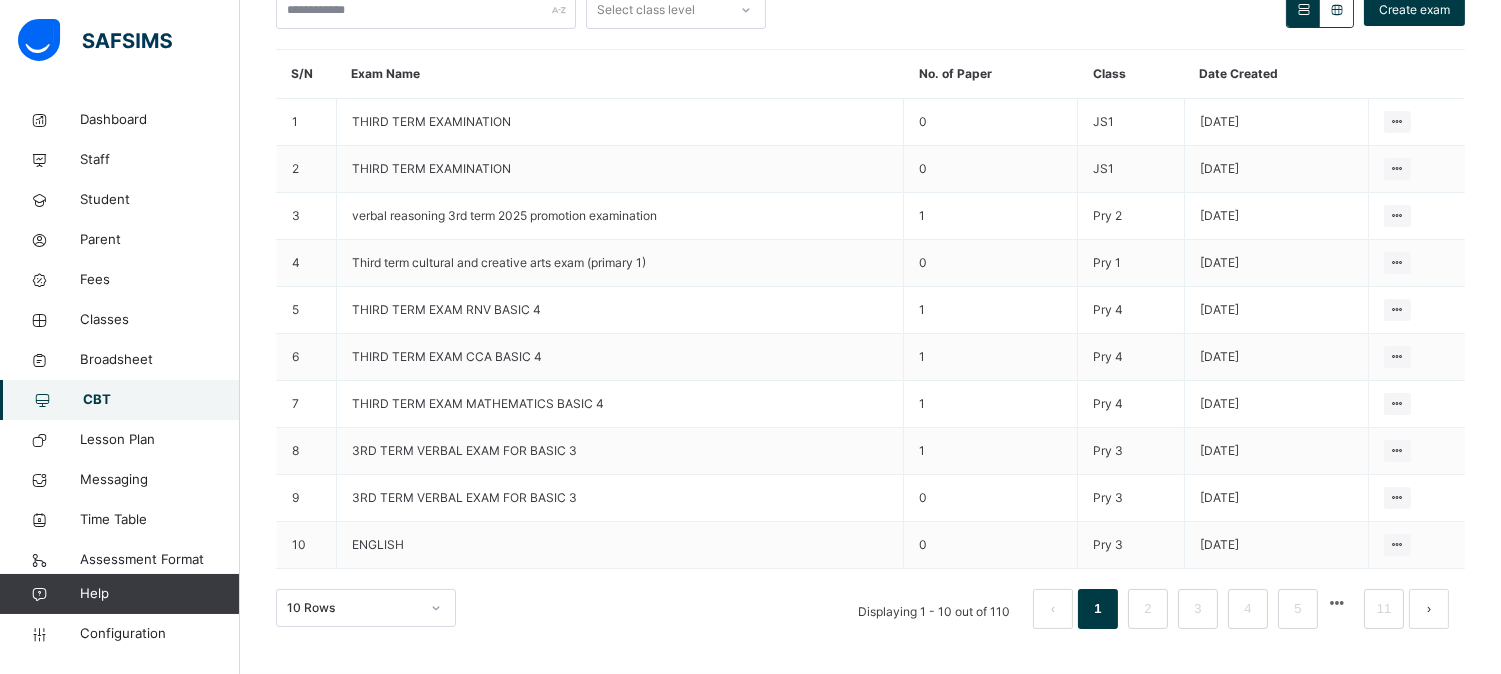 click on "10 Rows" at bounding box center [366, 608] 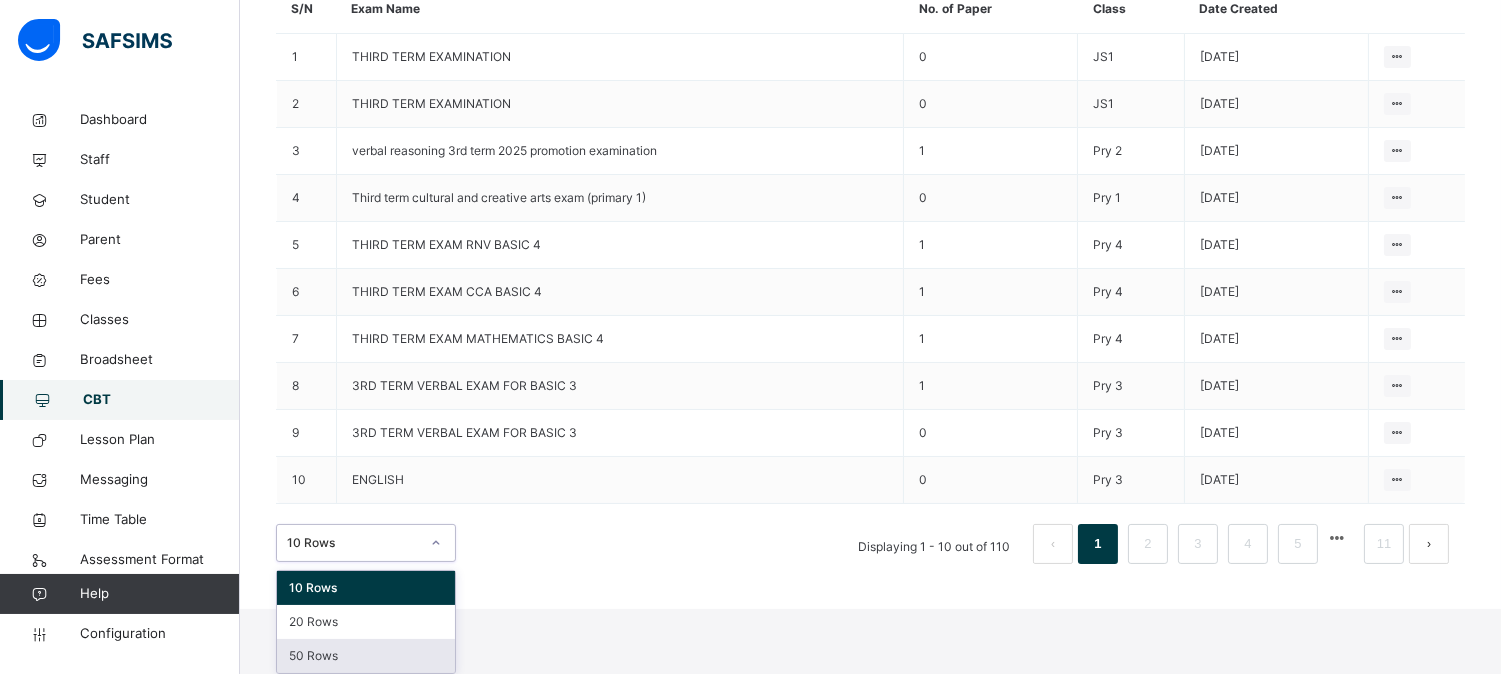 click on "50 Rows" at bounding box center [366, 656] 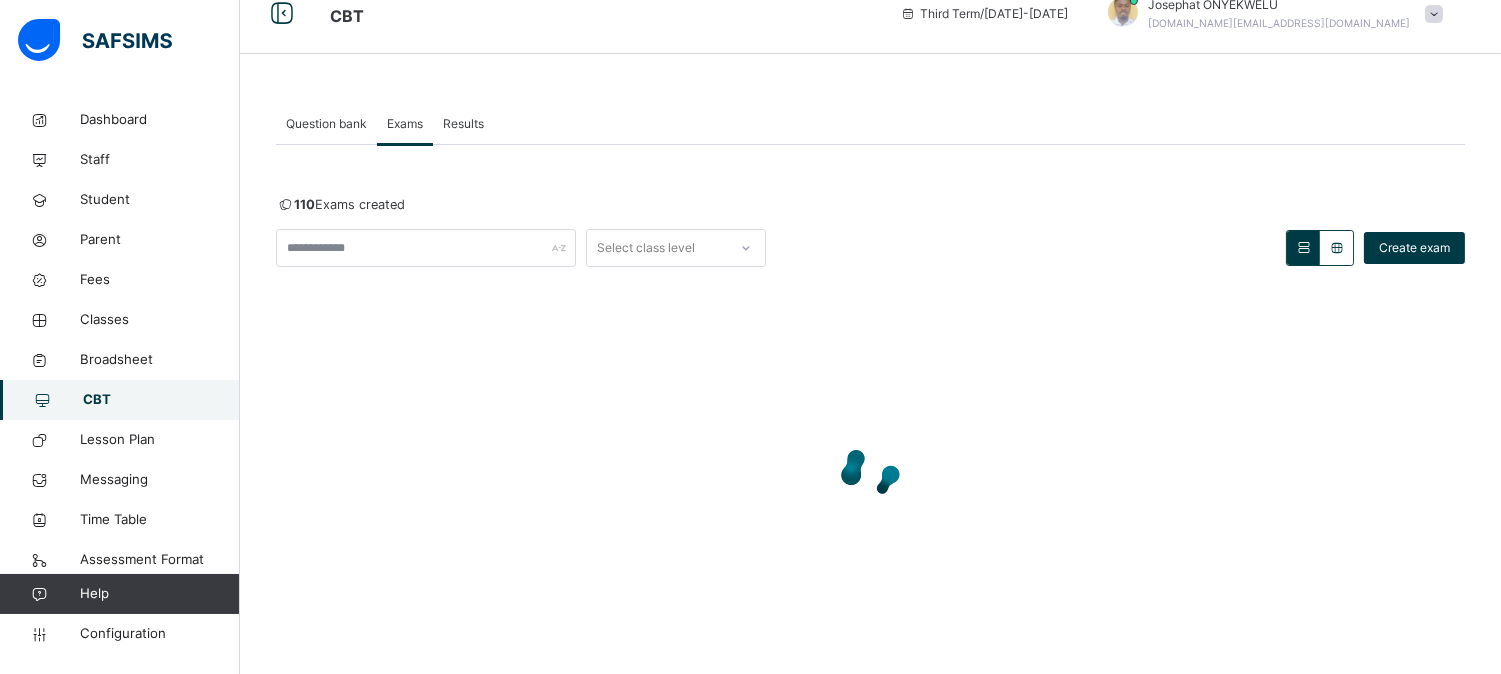 scroll, scrollTop: 58, scrollLeft: 0, axis: vertical 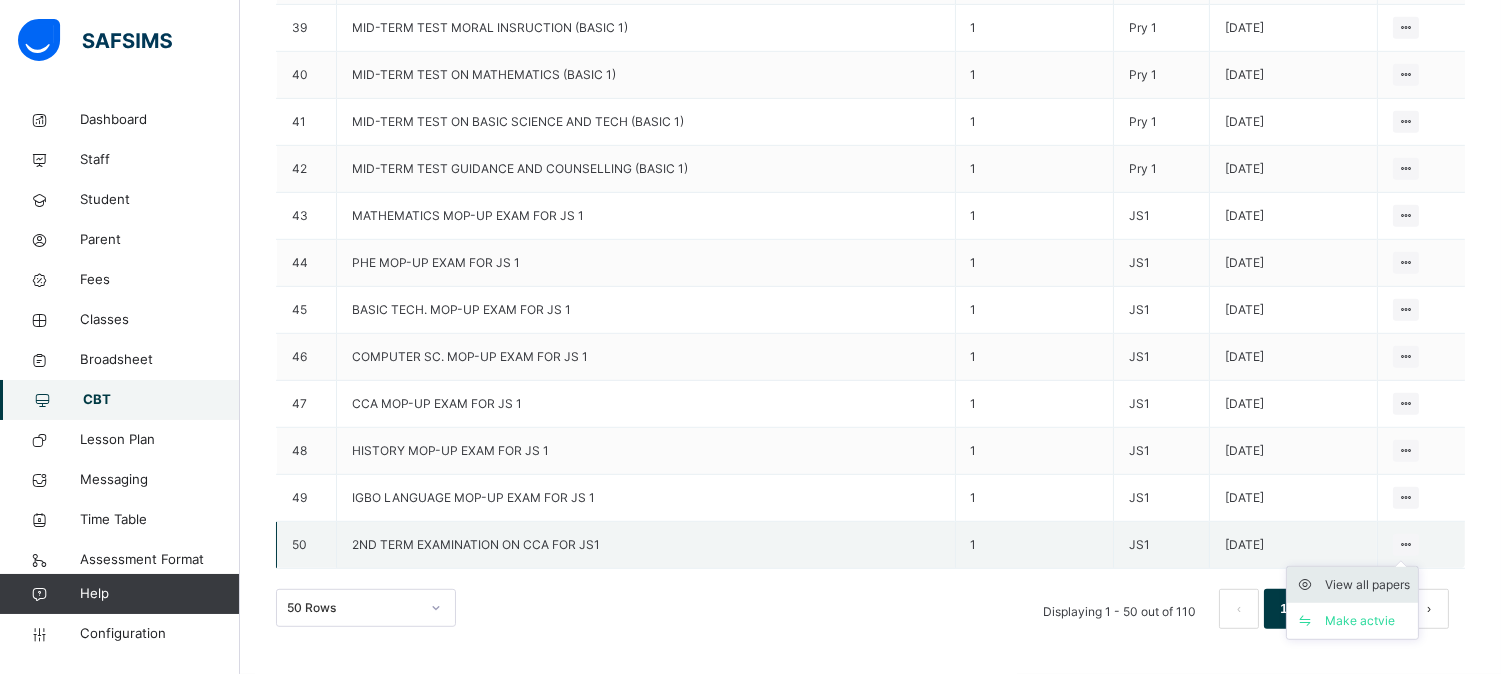 click on "View all papers" at bounding box center (1367, 585) 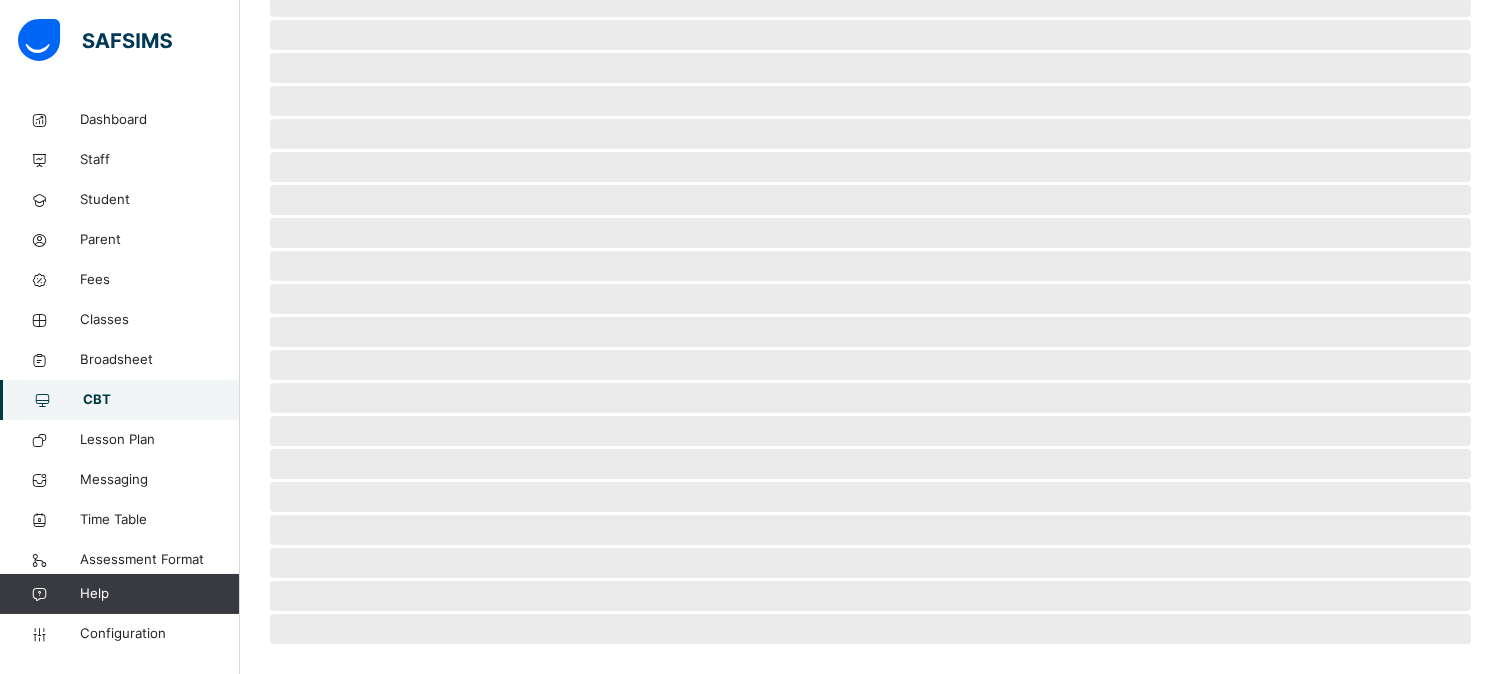 scroll, scrollTop: 0, scrollLeft: 0, axis: both 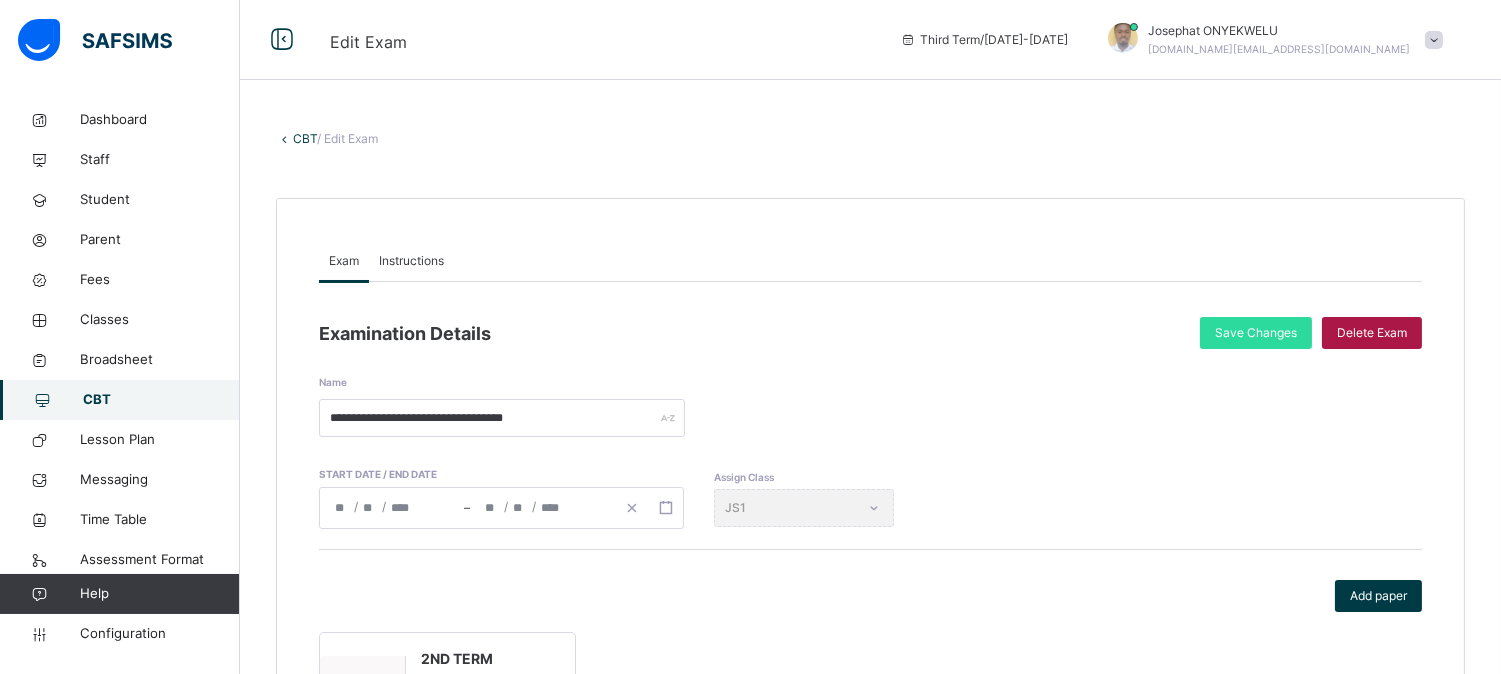click on "Delete Exam" at bounding box center [1372, 333] 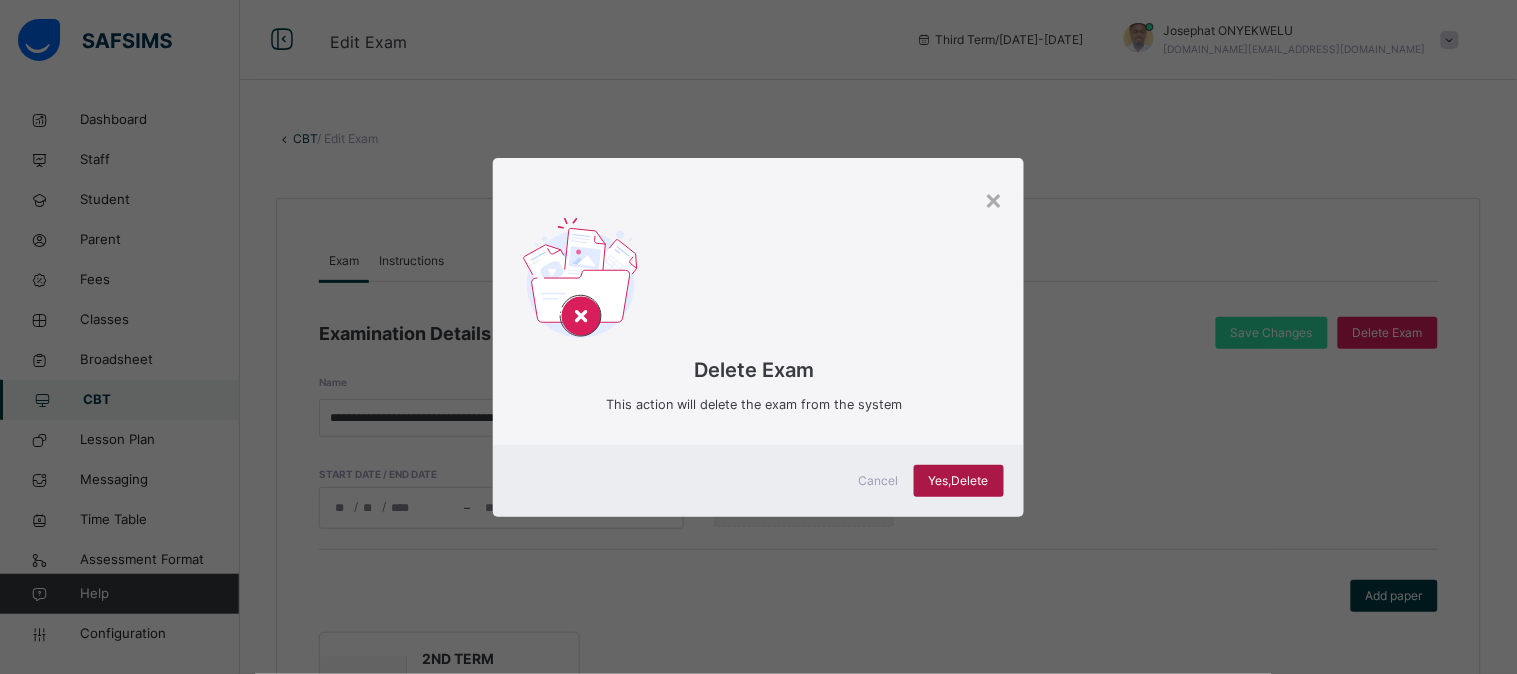 click on "Yes,  Delete" at bounding box center (959, 481) 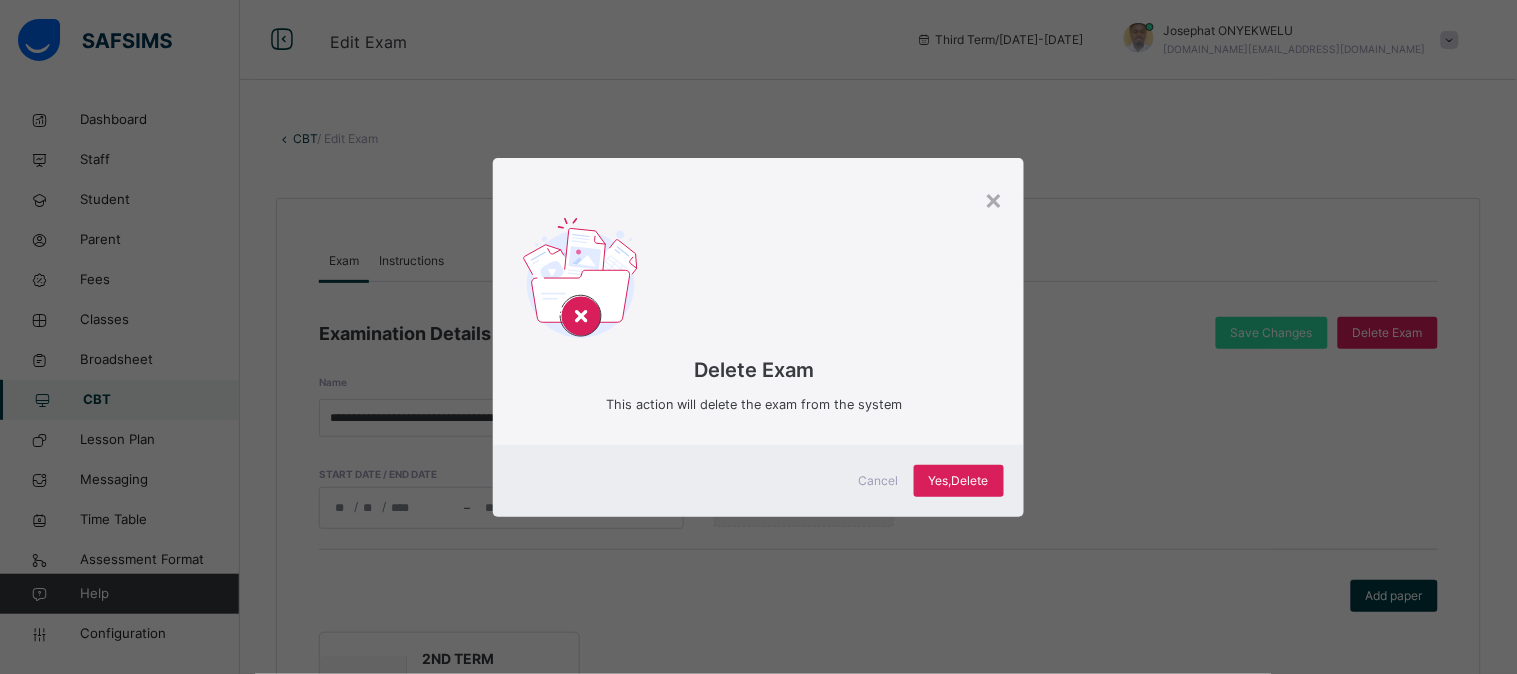 click on "Cancel" at bounding box center (878, 481) 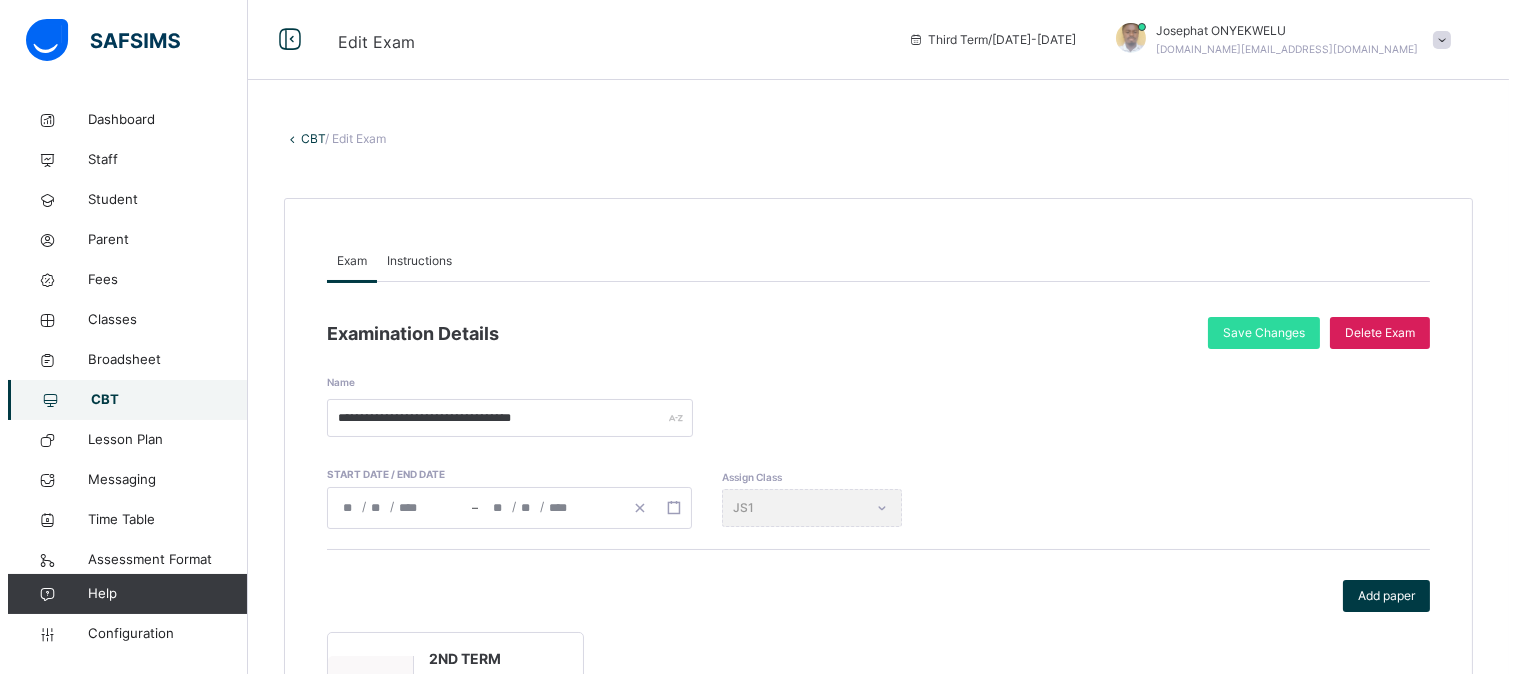 scroll, scrollTop: 157, scrollLeft: 0, axis: vertical 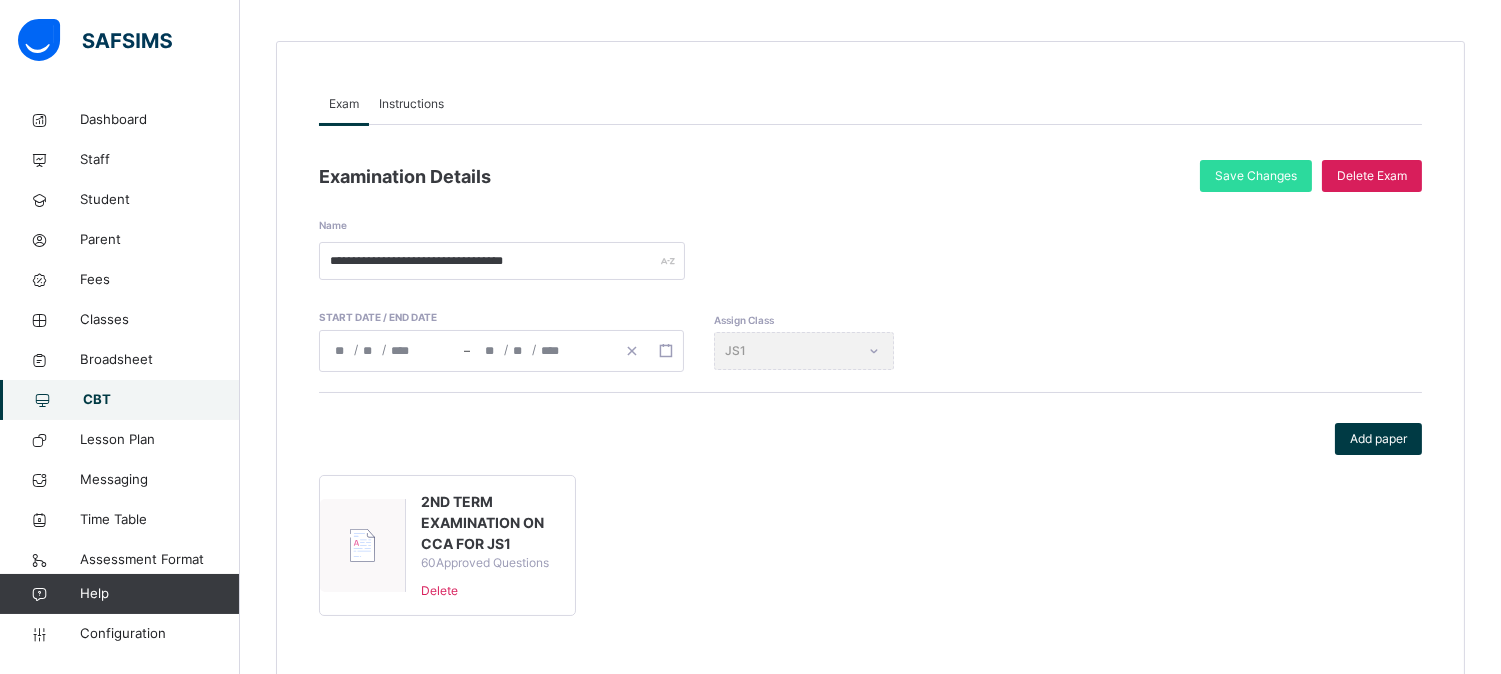click on "Delete" at bounding box center (490, 591) 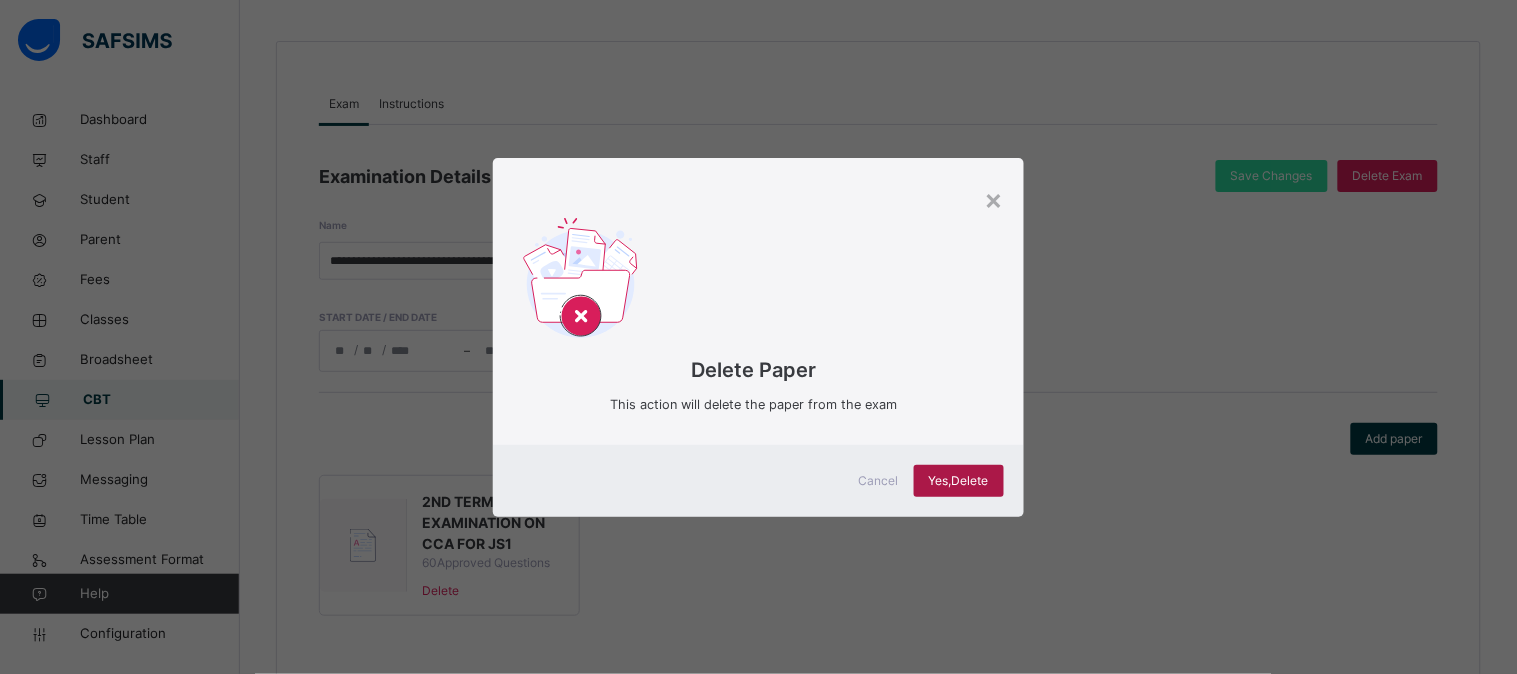 click on "Yes,  Delete" at bounding box center [959, 481] 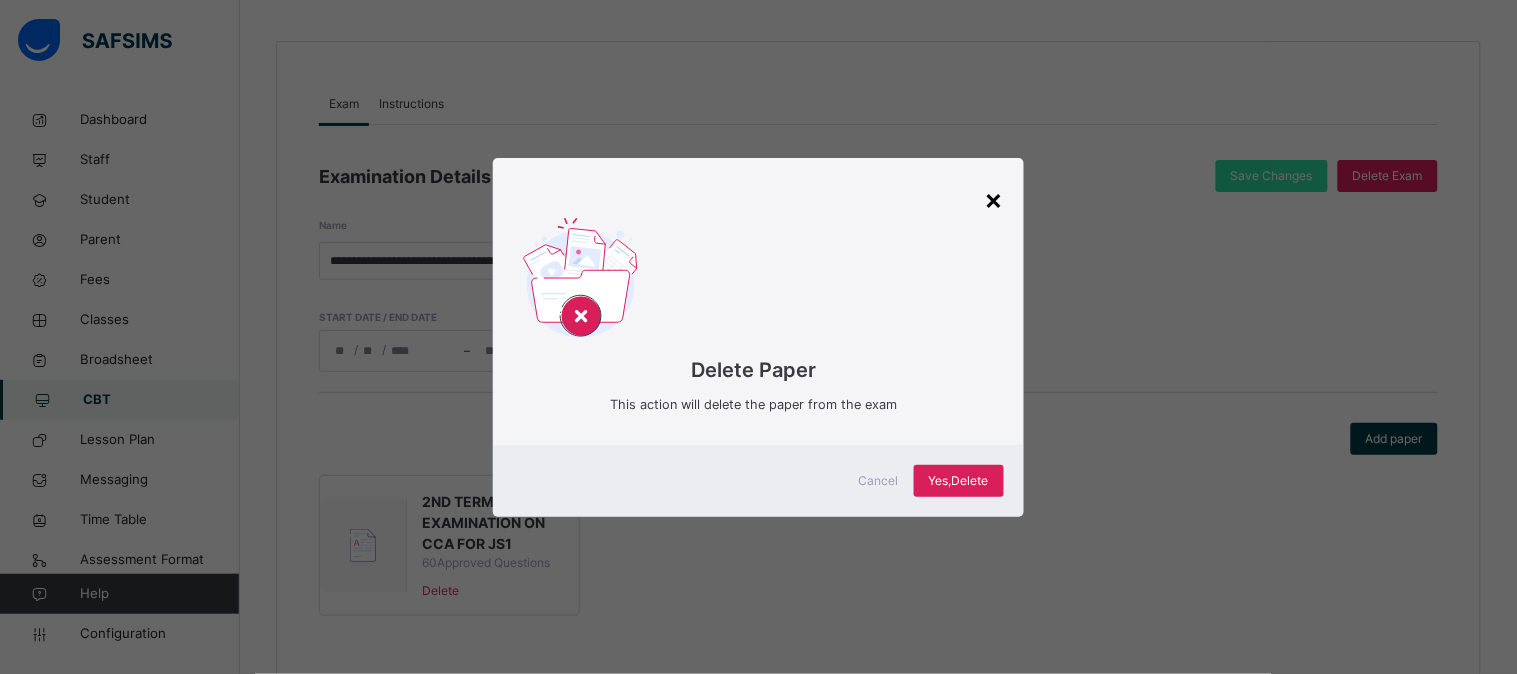 click on "×" at bounding box center (994, 199) 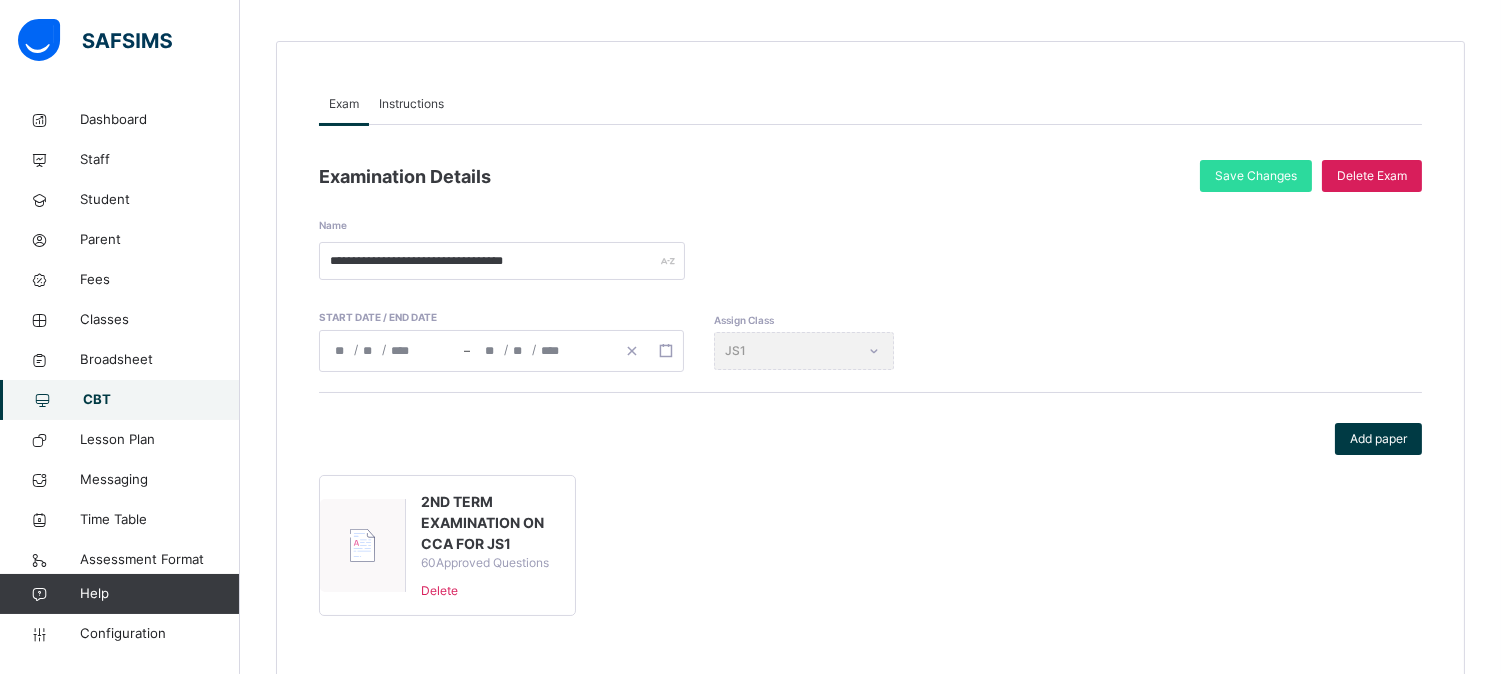 click on "2ND TERM EXAMINATION ON CCA FOR JS1" at bounding box center [490, 522] 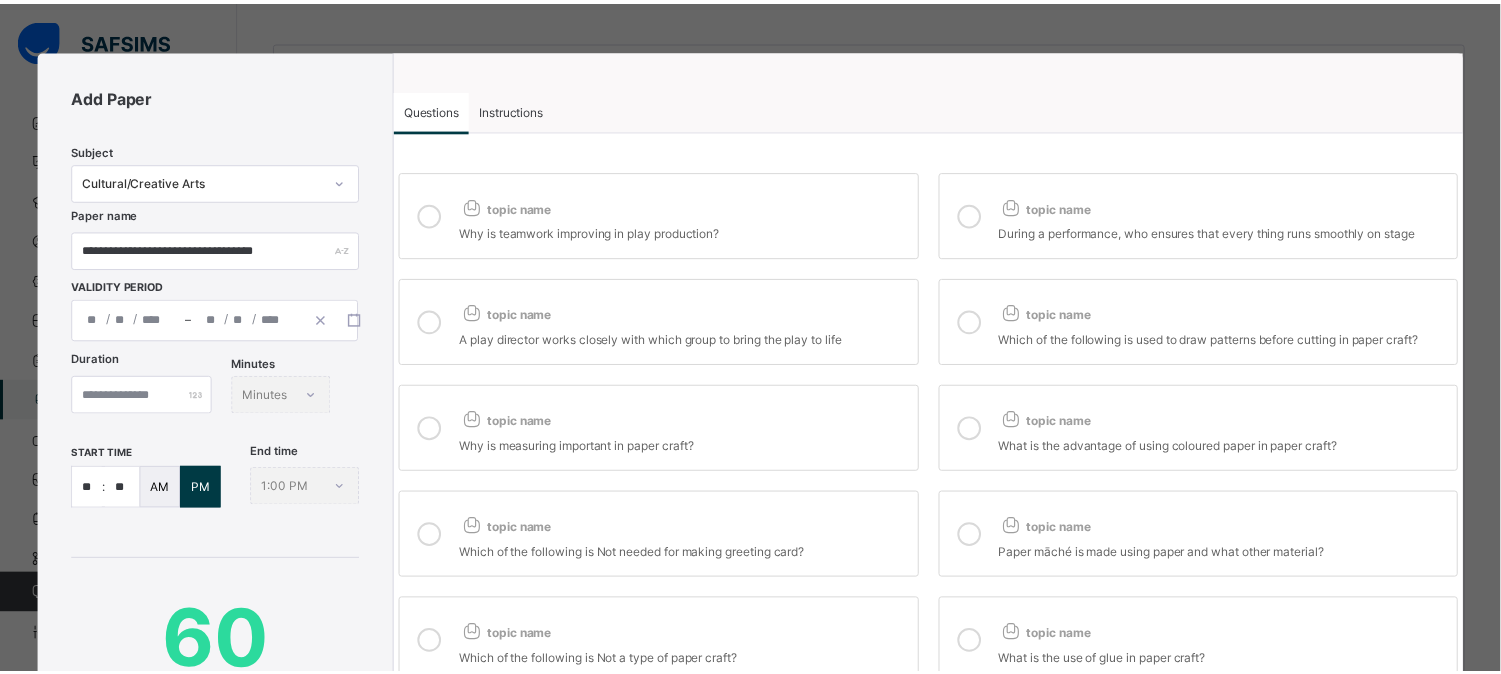 scroll, scrollTop: 397, scrollLeft: 0, axis: vertical 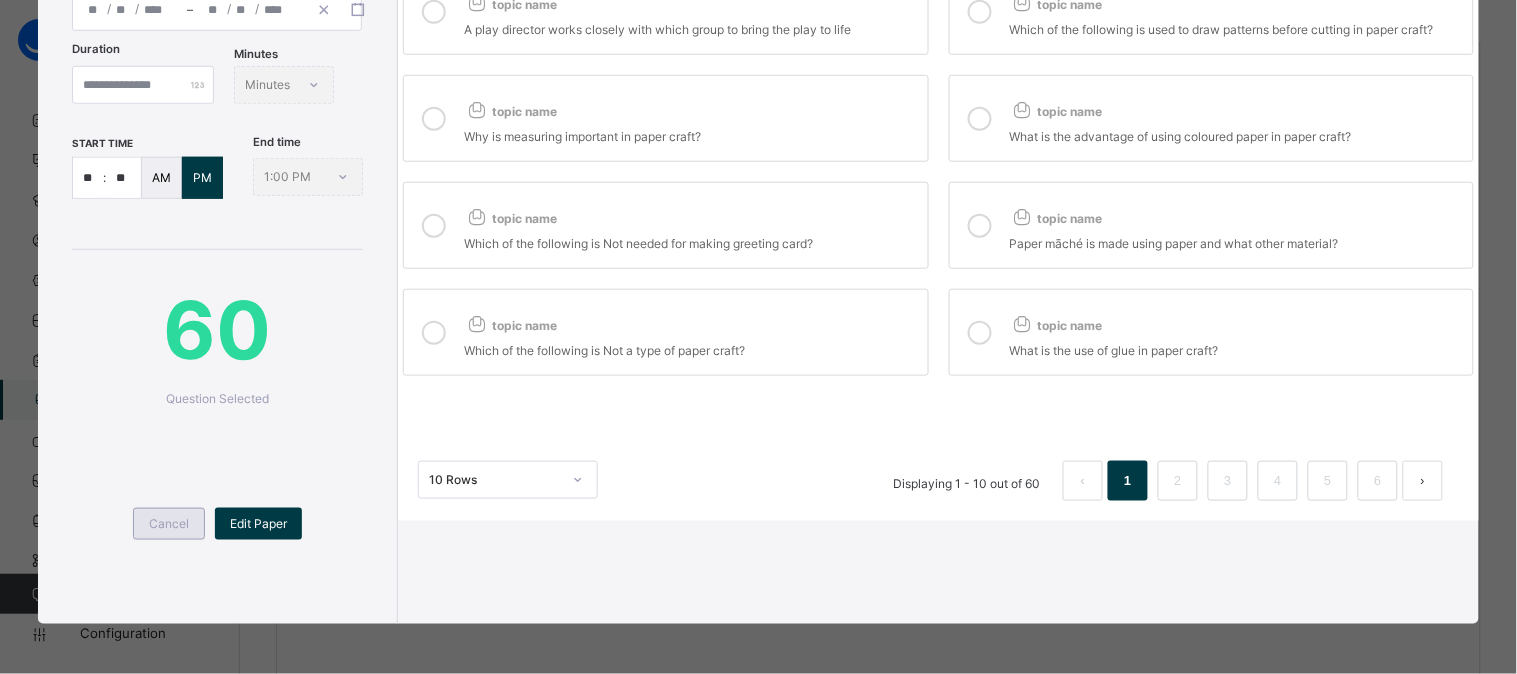click on "Cancel" at bounding box center (169, 524) 